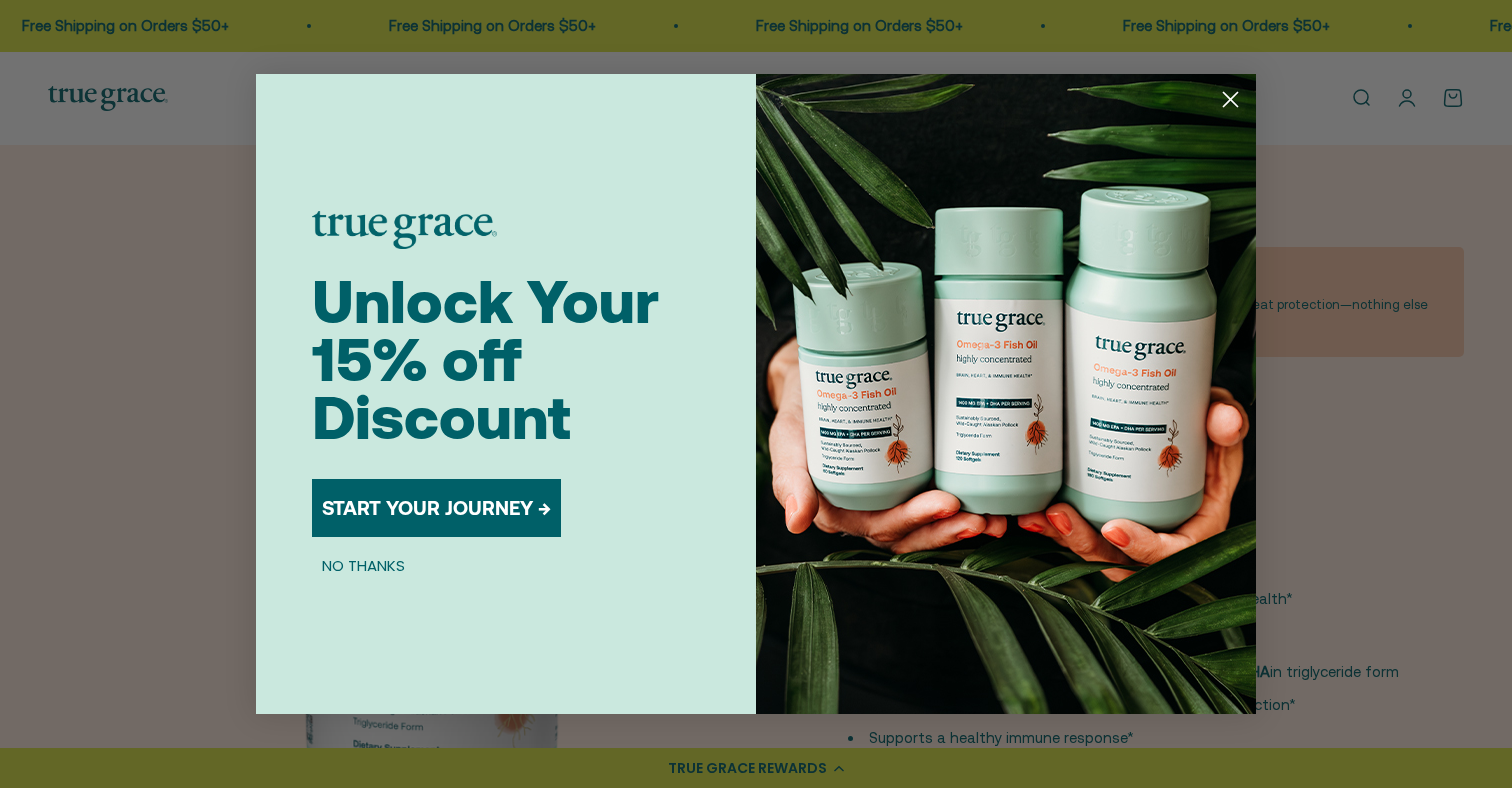 scroll, scrollTop: 0, scrollLeft: 0, axis: both 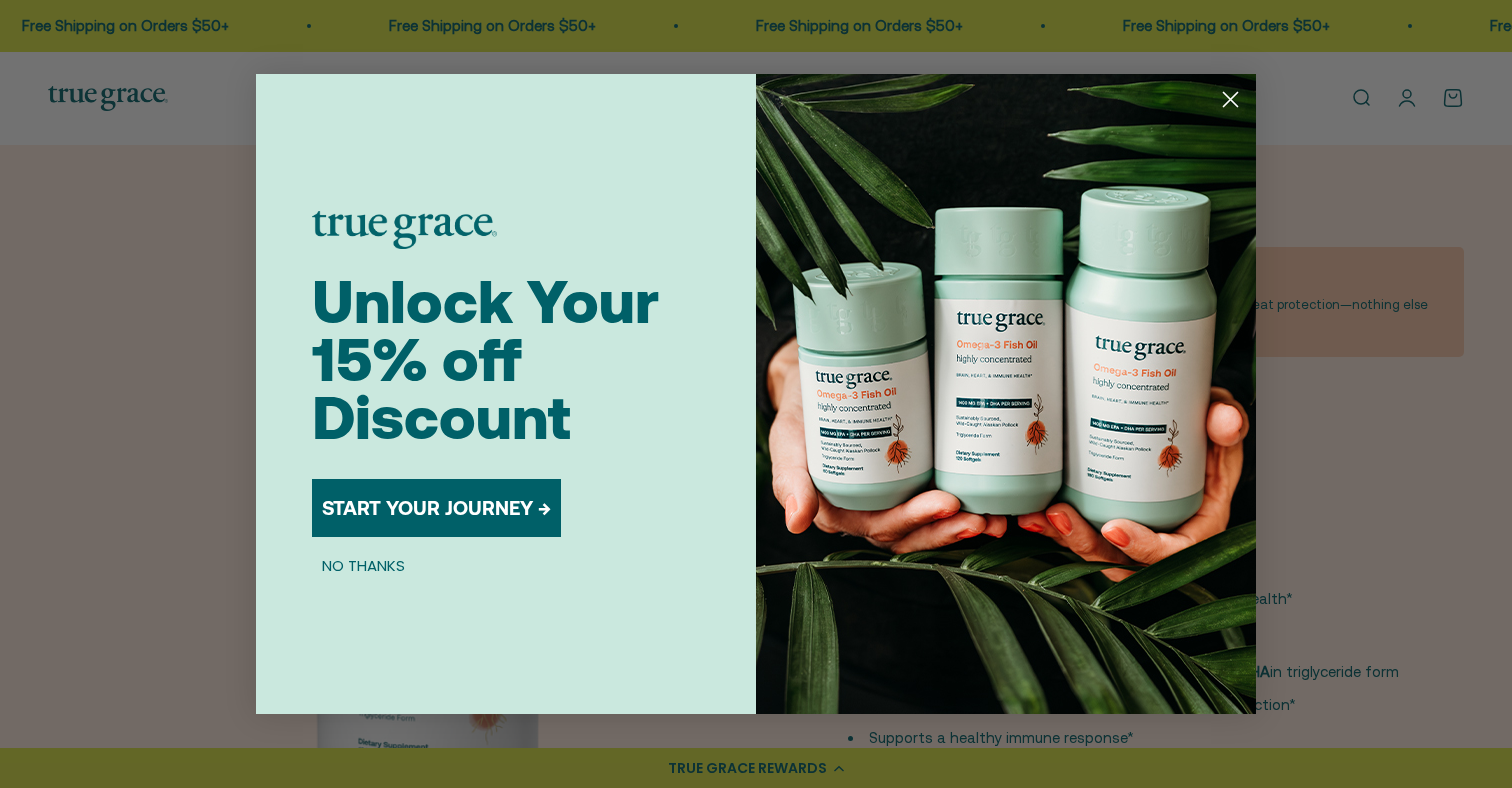 click on "START YOUR JOURNEY →" at bounding box center (436, 508) 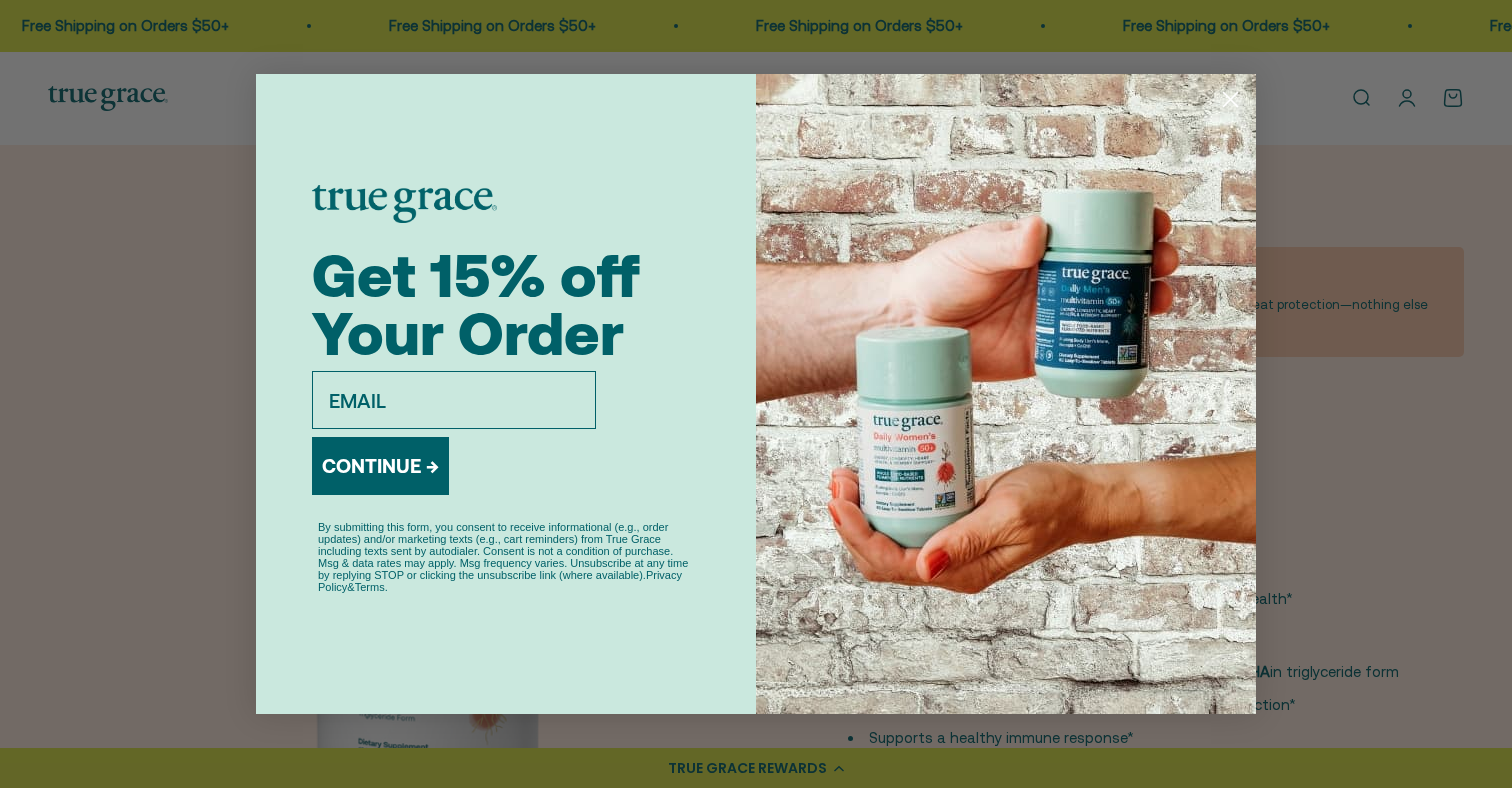type on "ksenish@gmail.com" 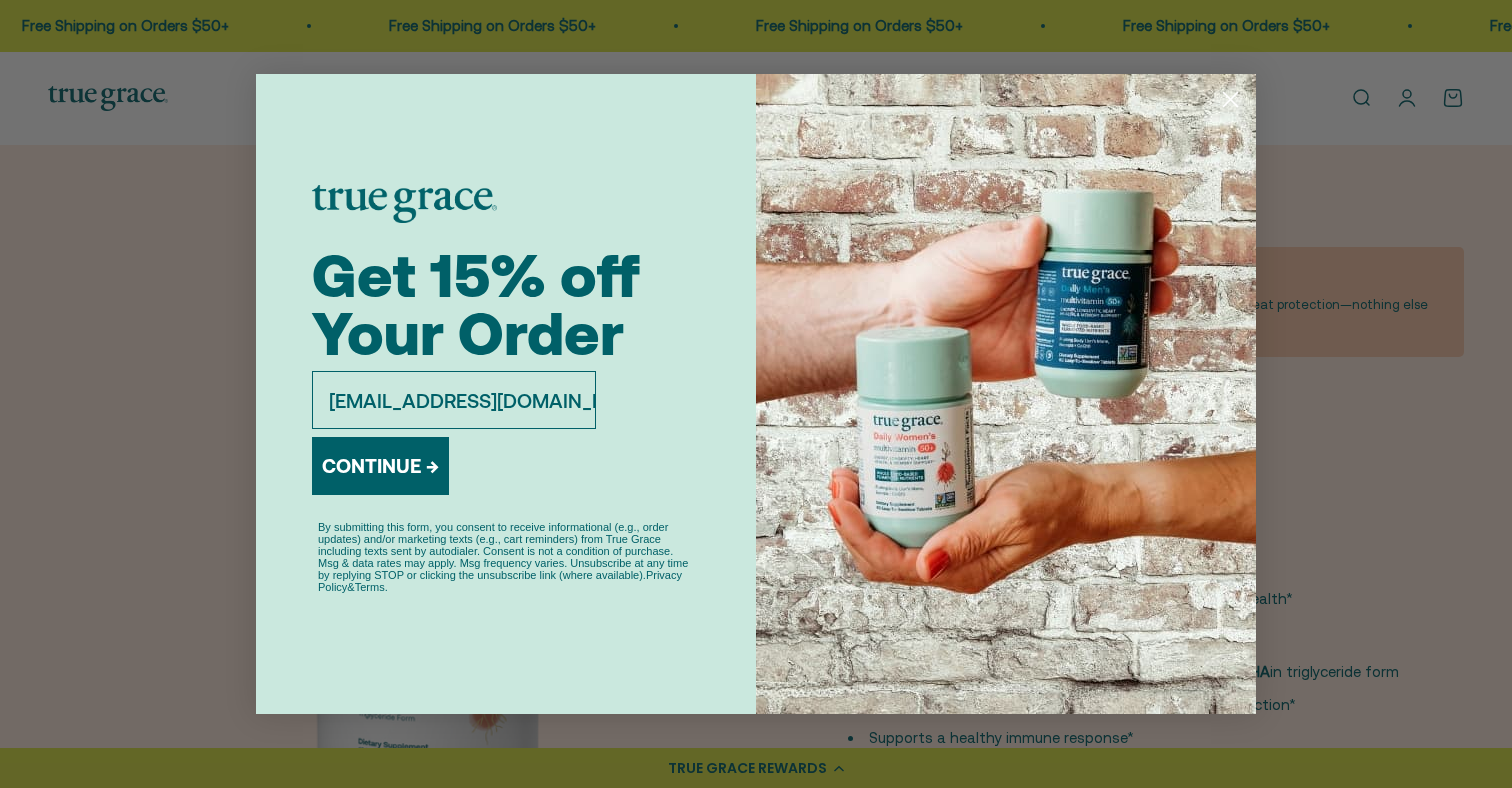 click on "CONTINUE →" at bounding box center (380, 466) 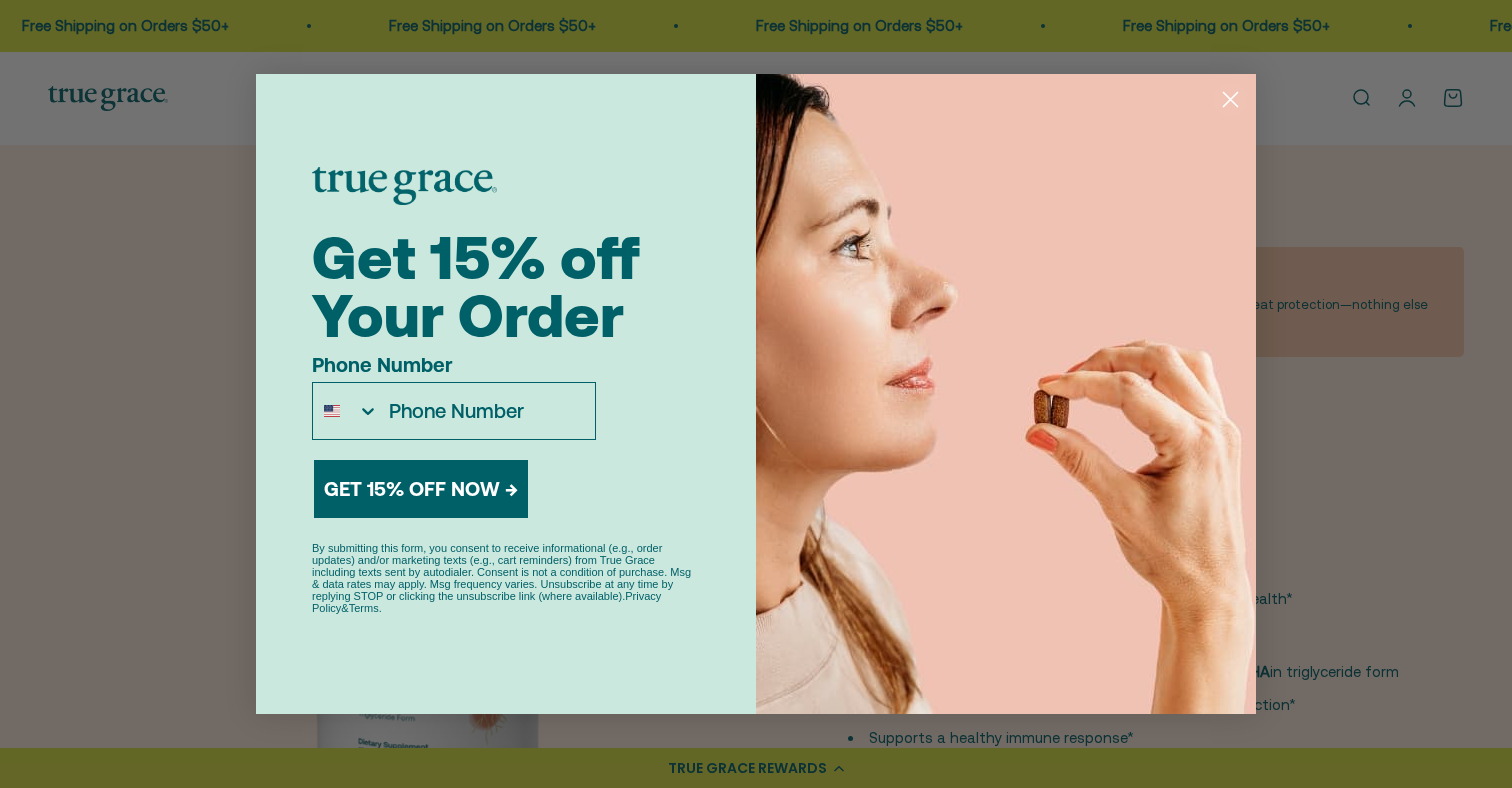 click on "GET 15% OFF NOW →" at bounding box center [421, 489] 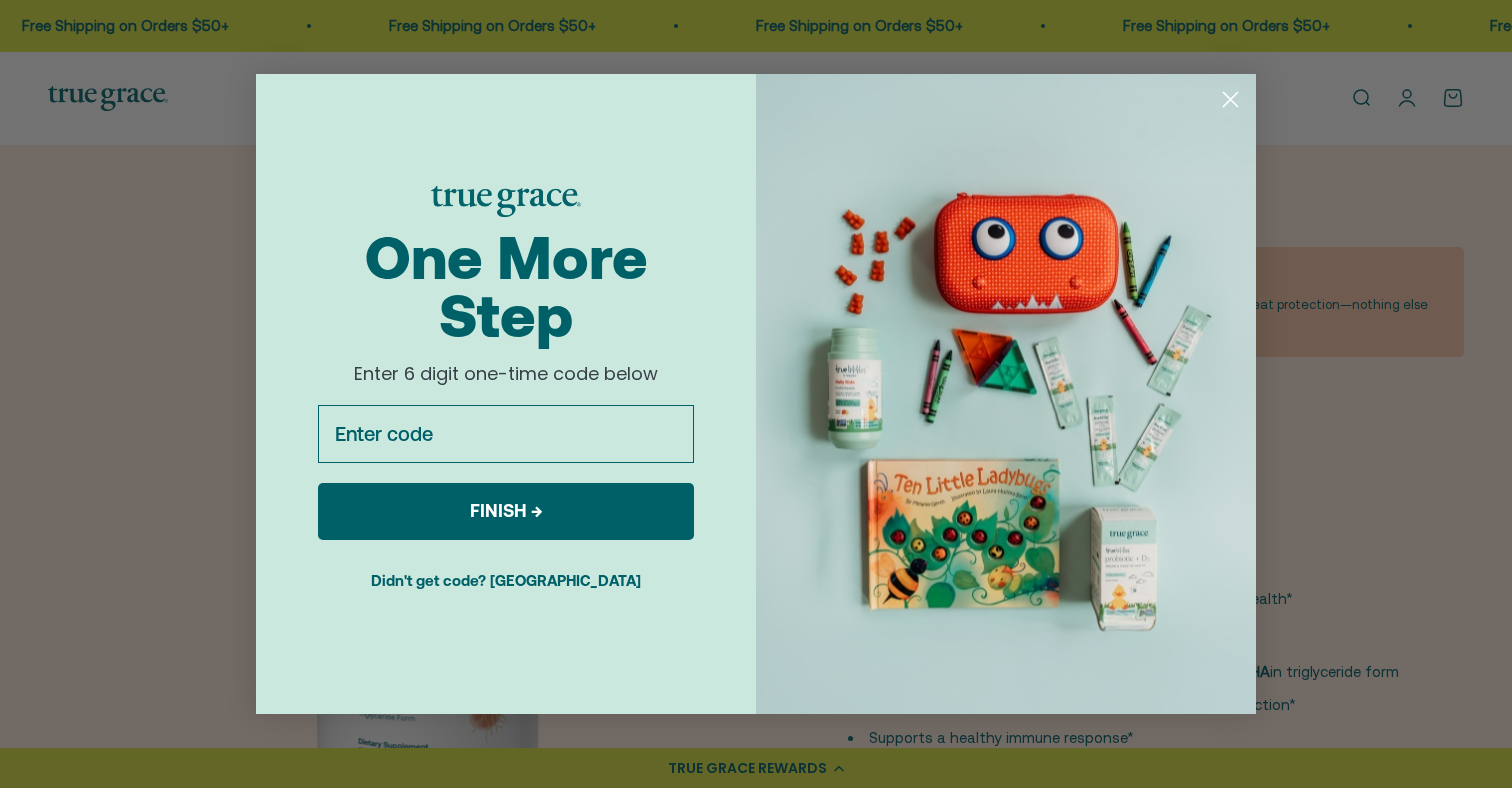 click 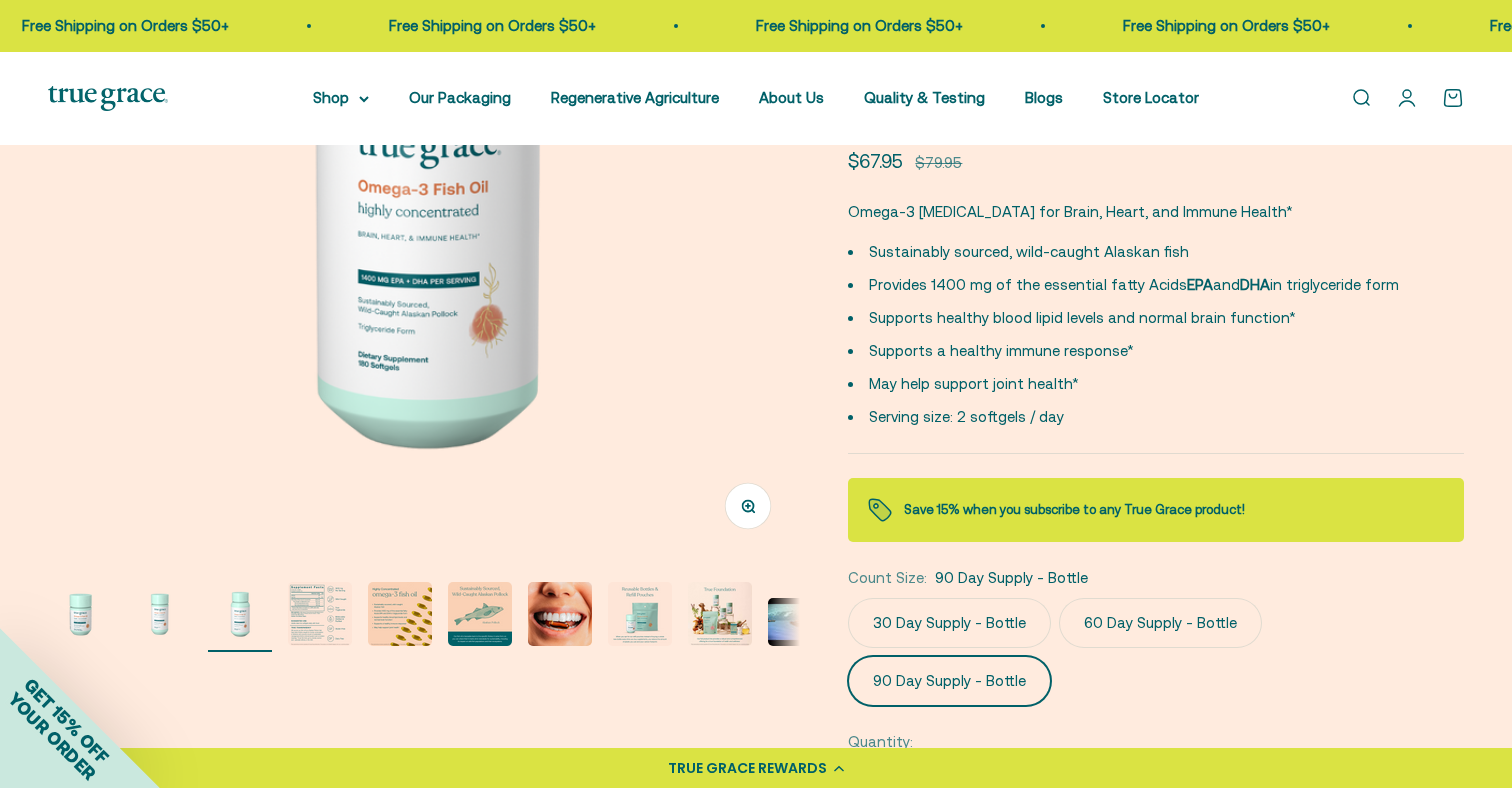 scroll, scrollTop: 388, scrollLeft: 1, axis: both 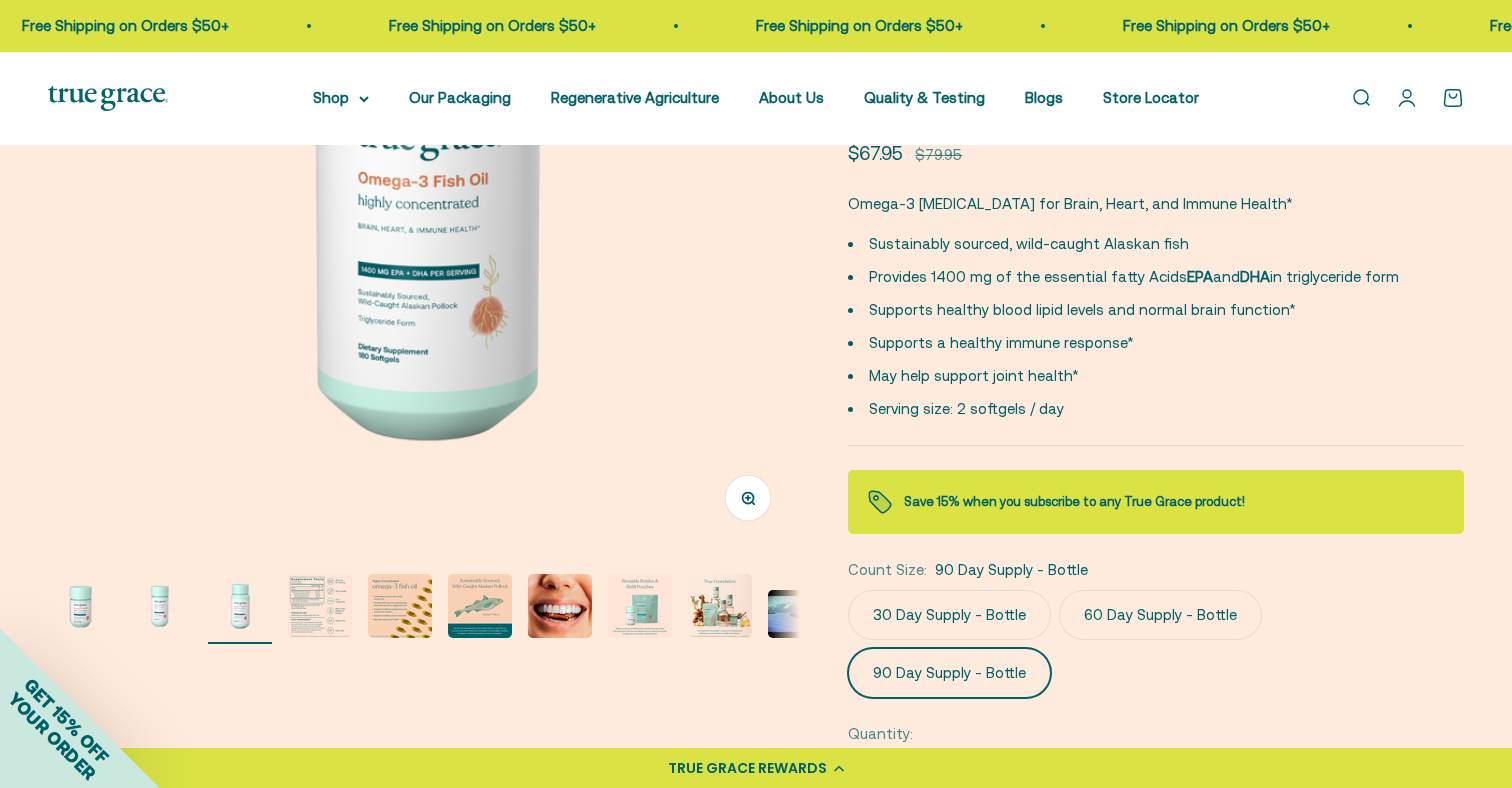 click at bounding box center (400, 606) 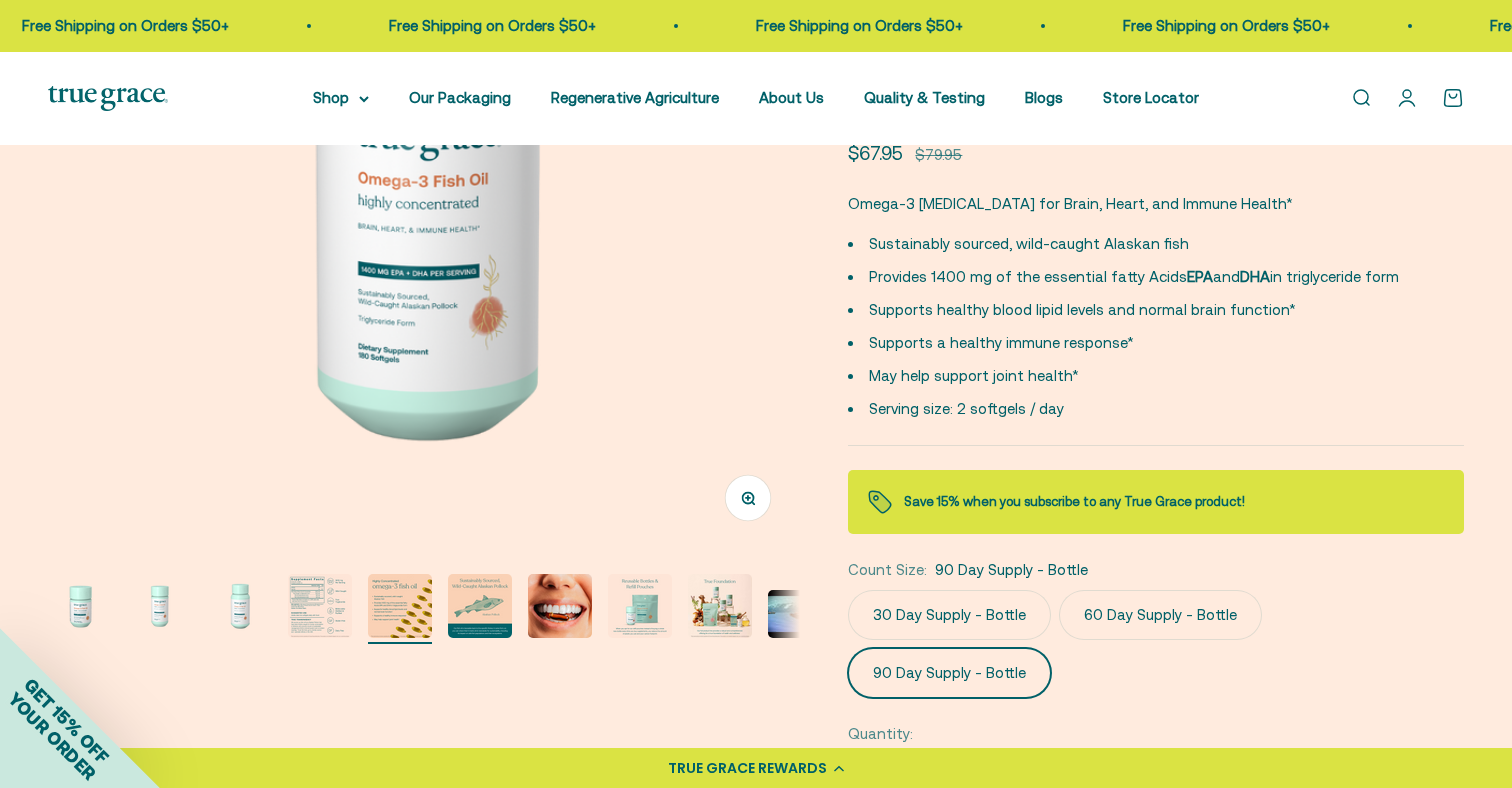 scroll, scrollTop: 0, scrollLeft: 3106, axis: horizontal 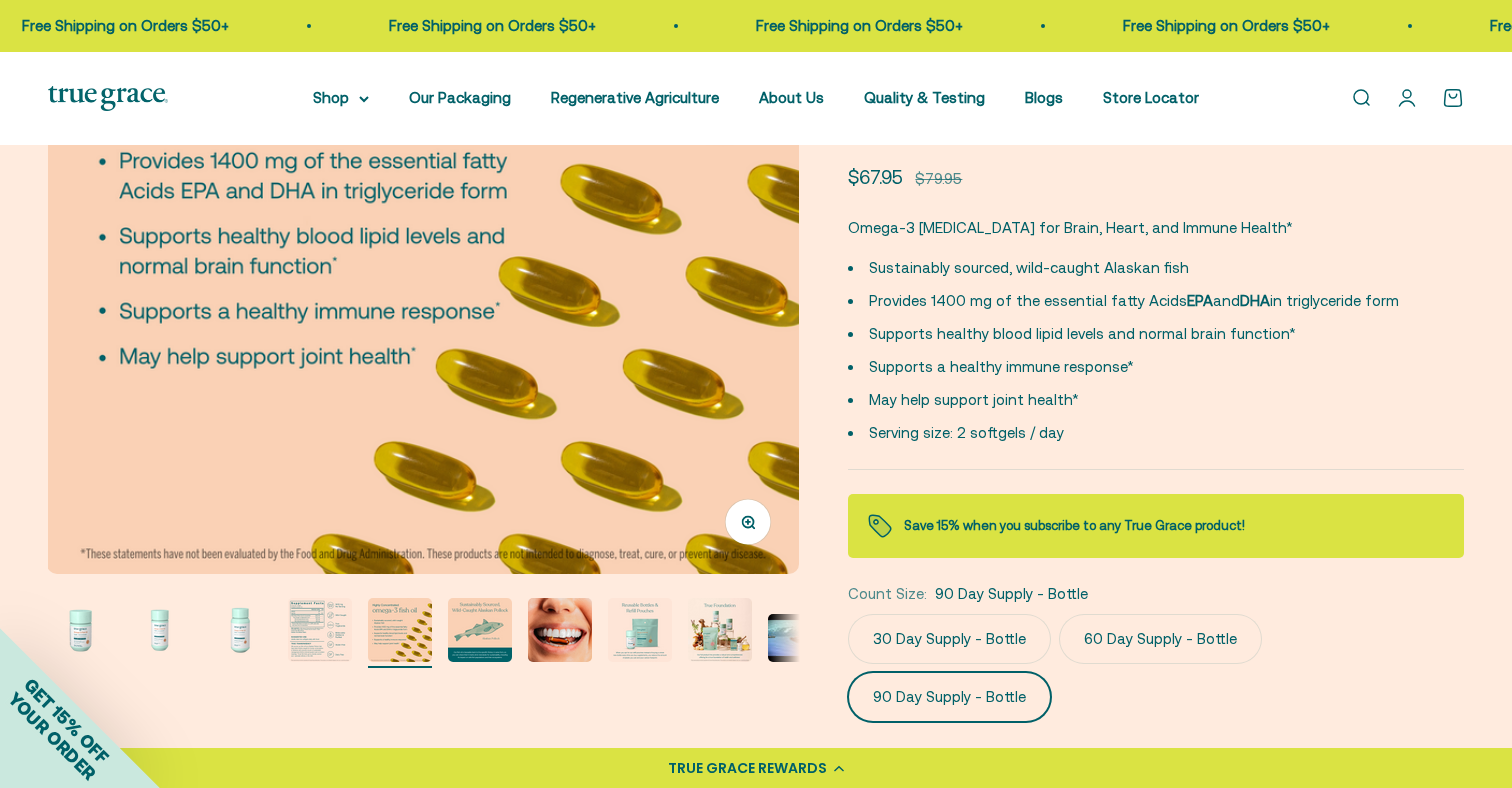 click at bounding box center (320, 630) 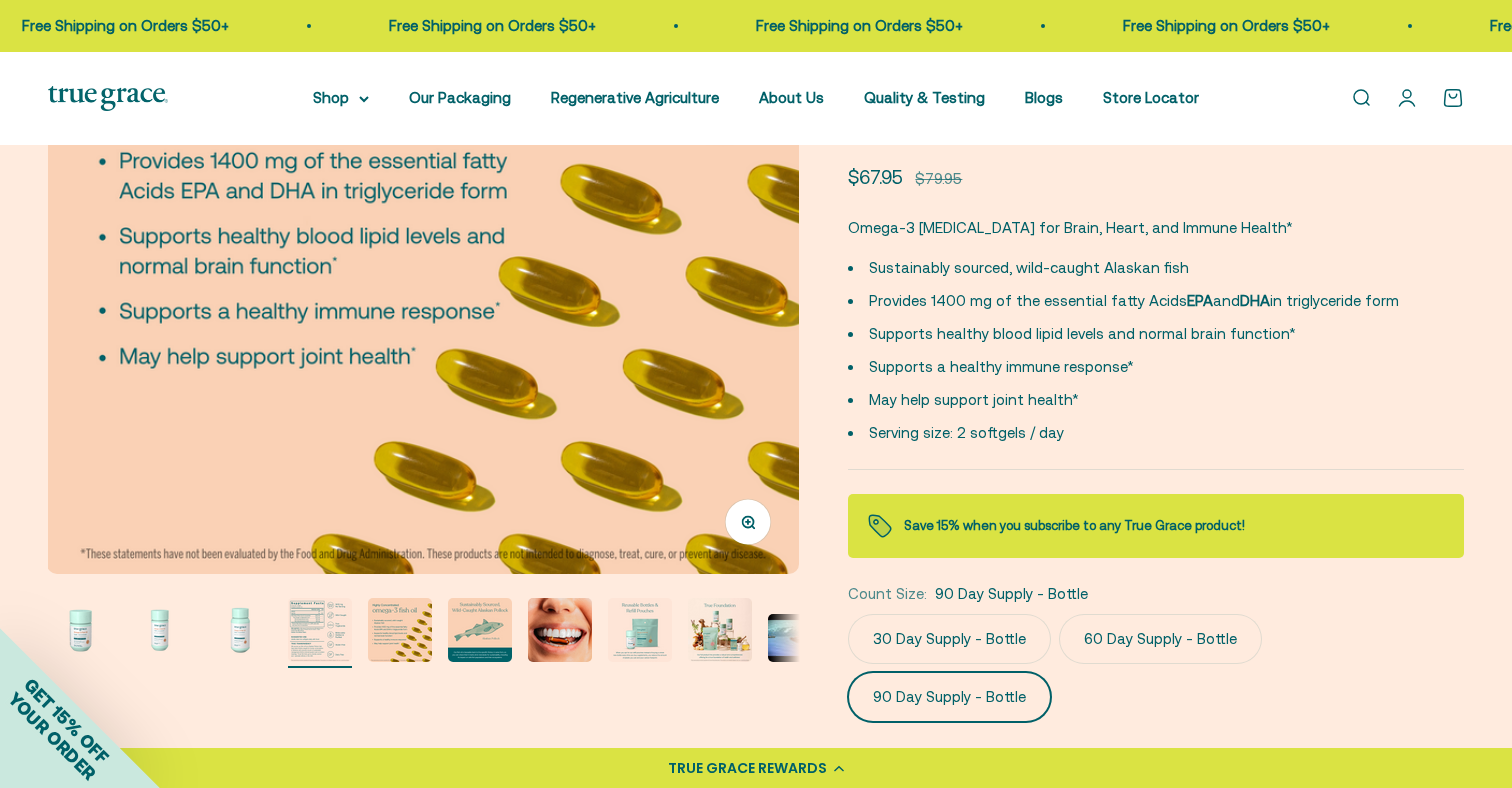 scroll, scrollTop: 0, scrollLeft: 2329, axis: horizontal 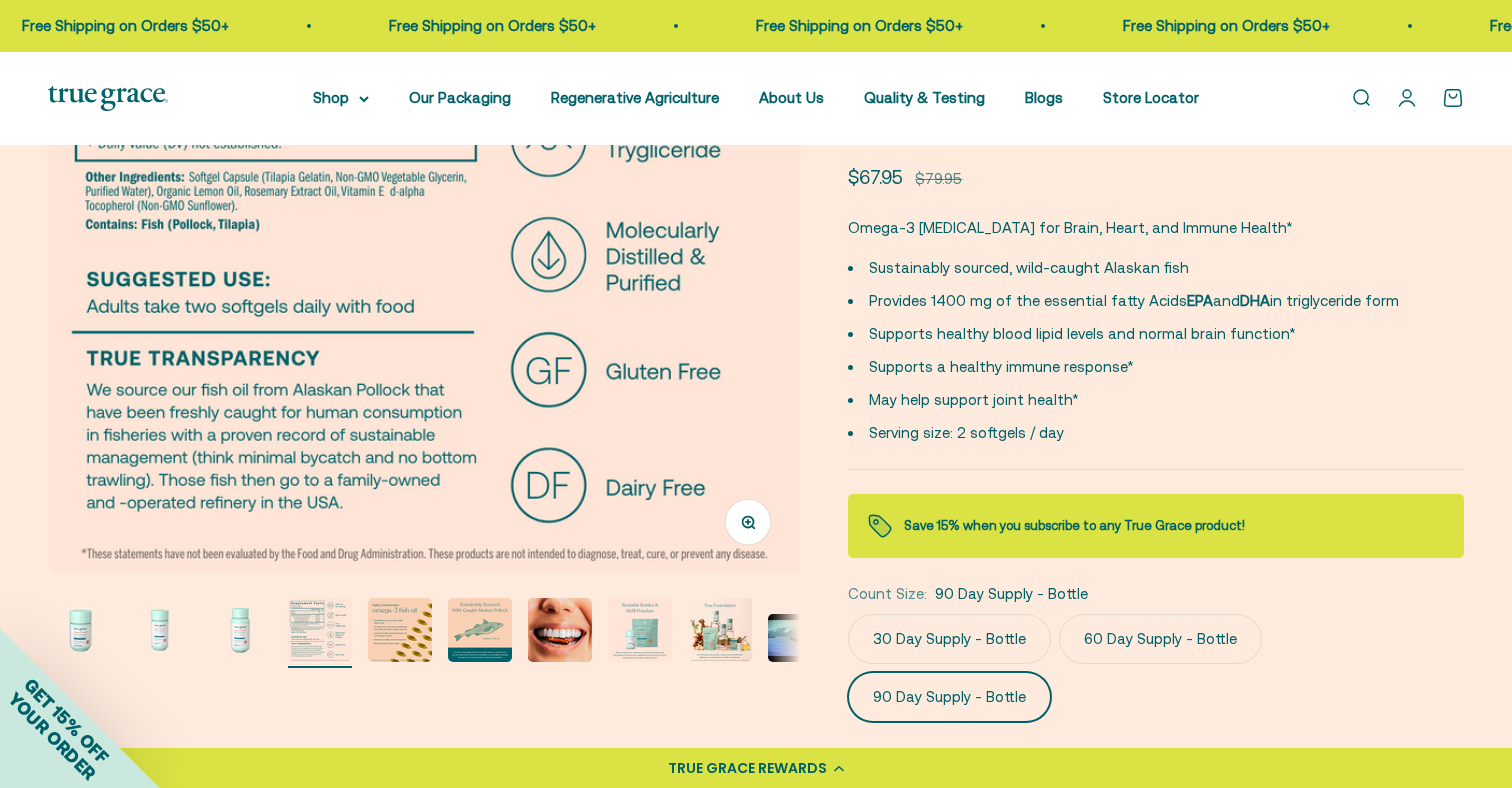 click at bounding box center (480, 630) 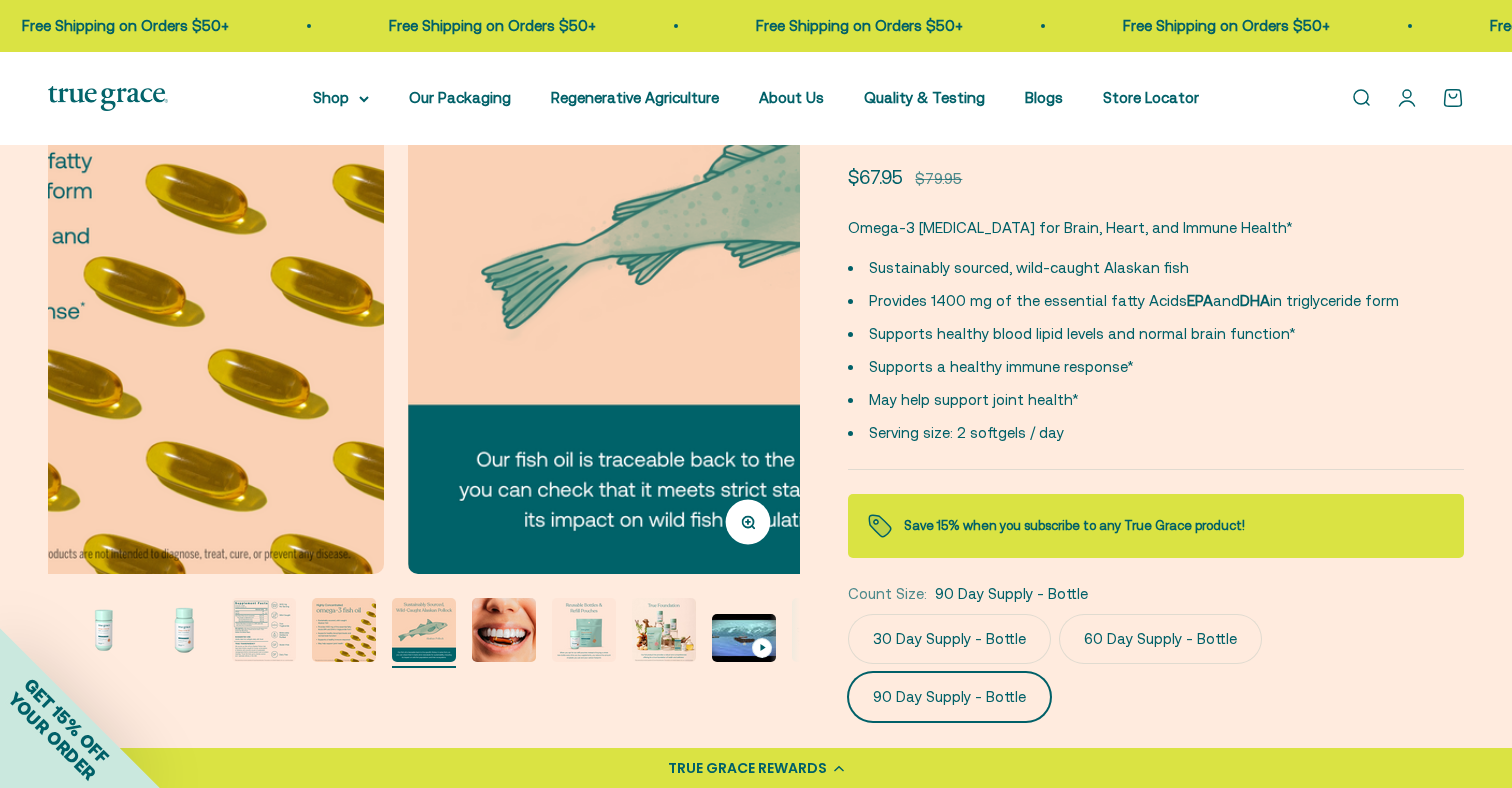 scroll, scrollTop: 0, scrollLeft: 3882, axis: horizontal 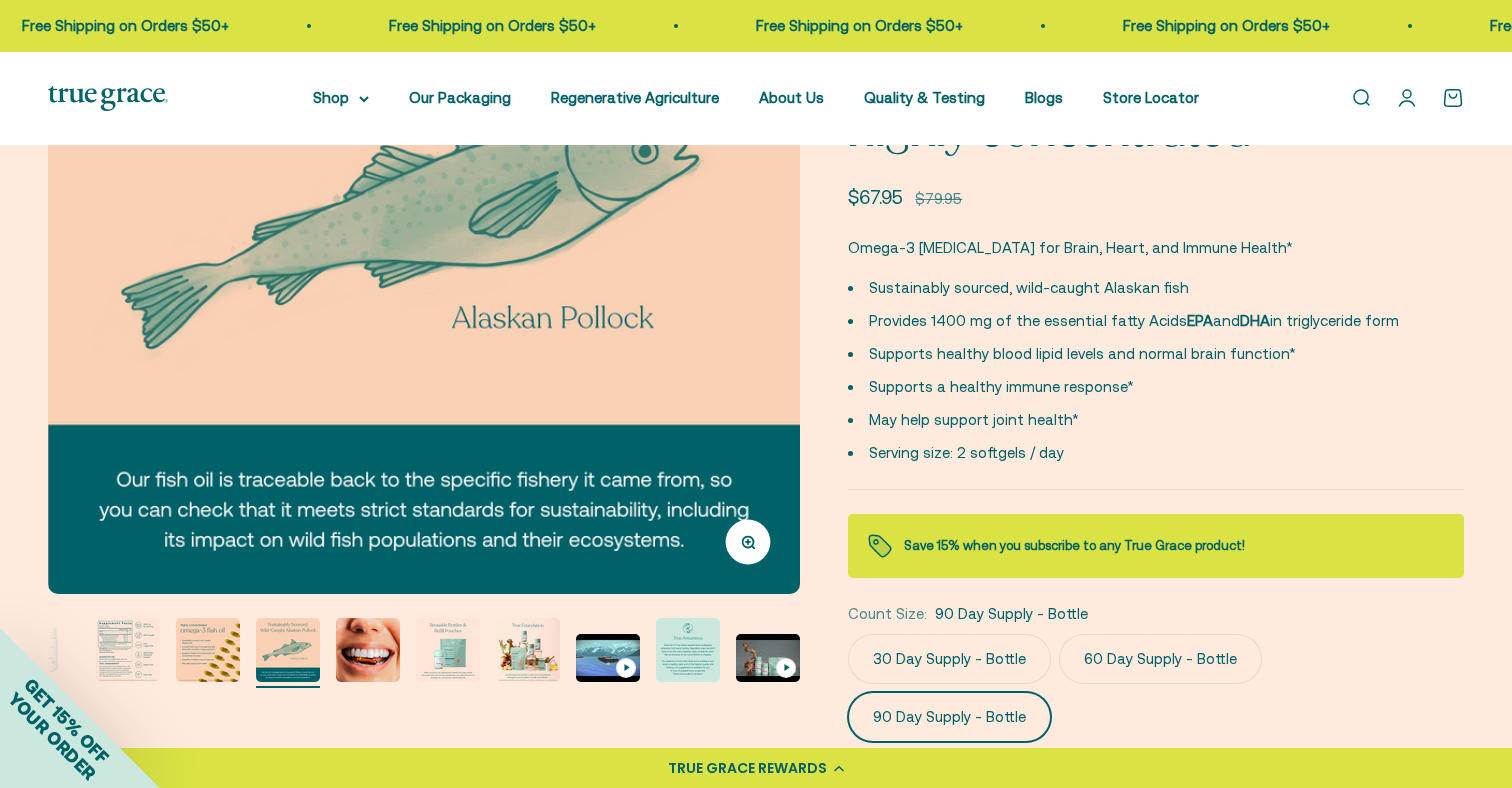 click at bounding box center (688, 650) 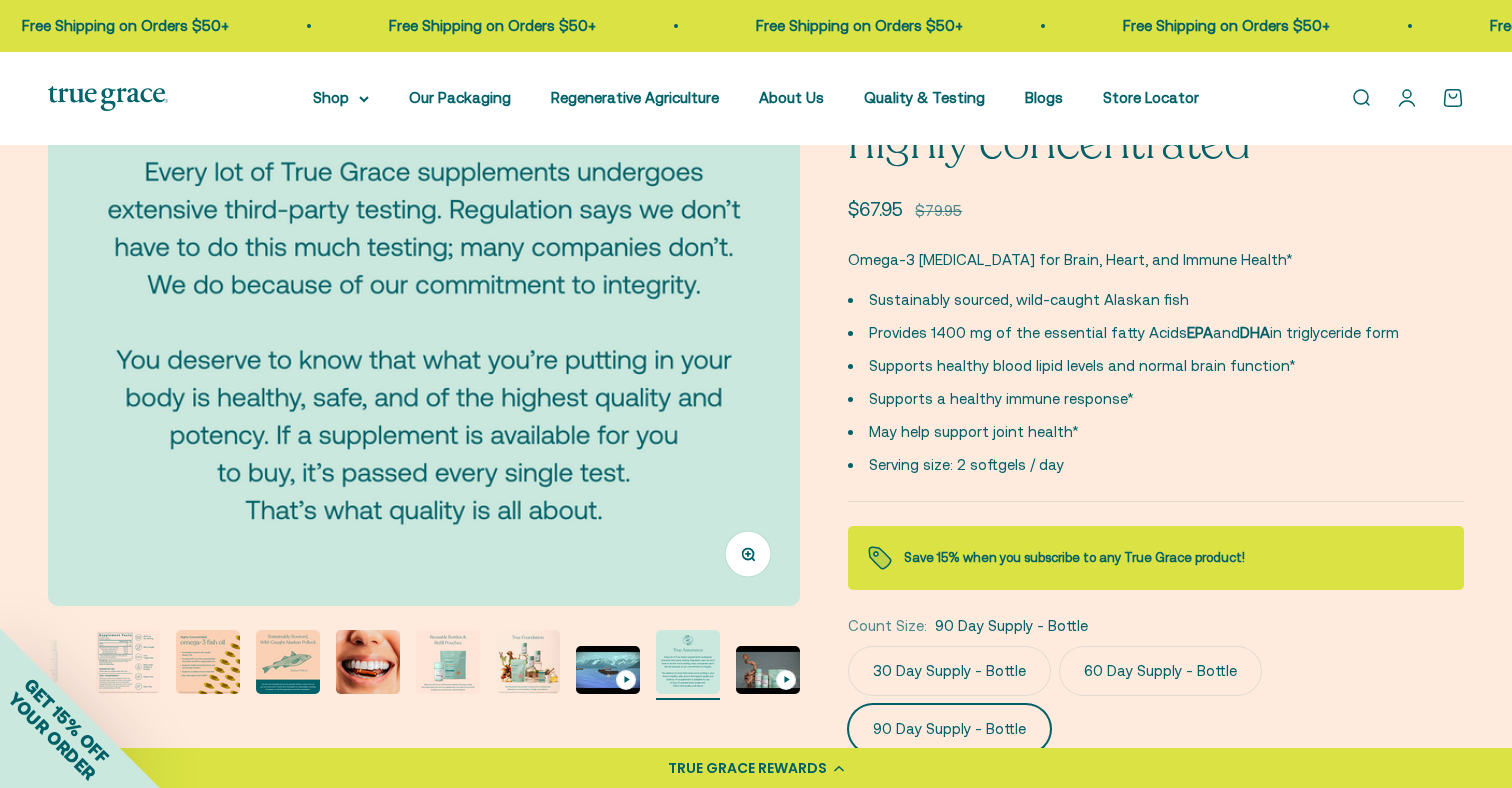 click at bounding box center [528, 662] 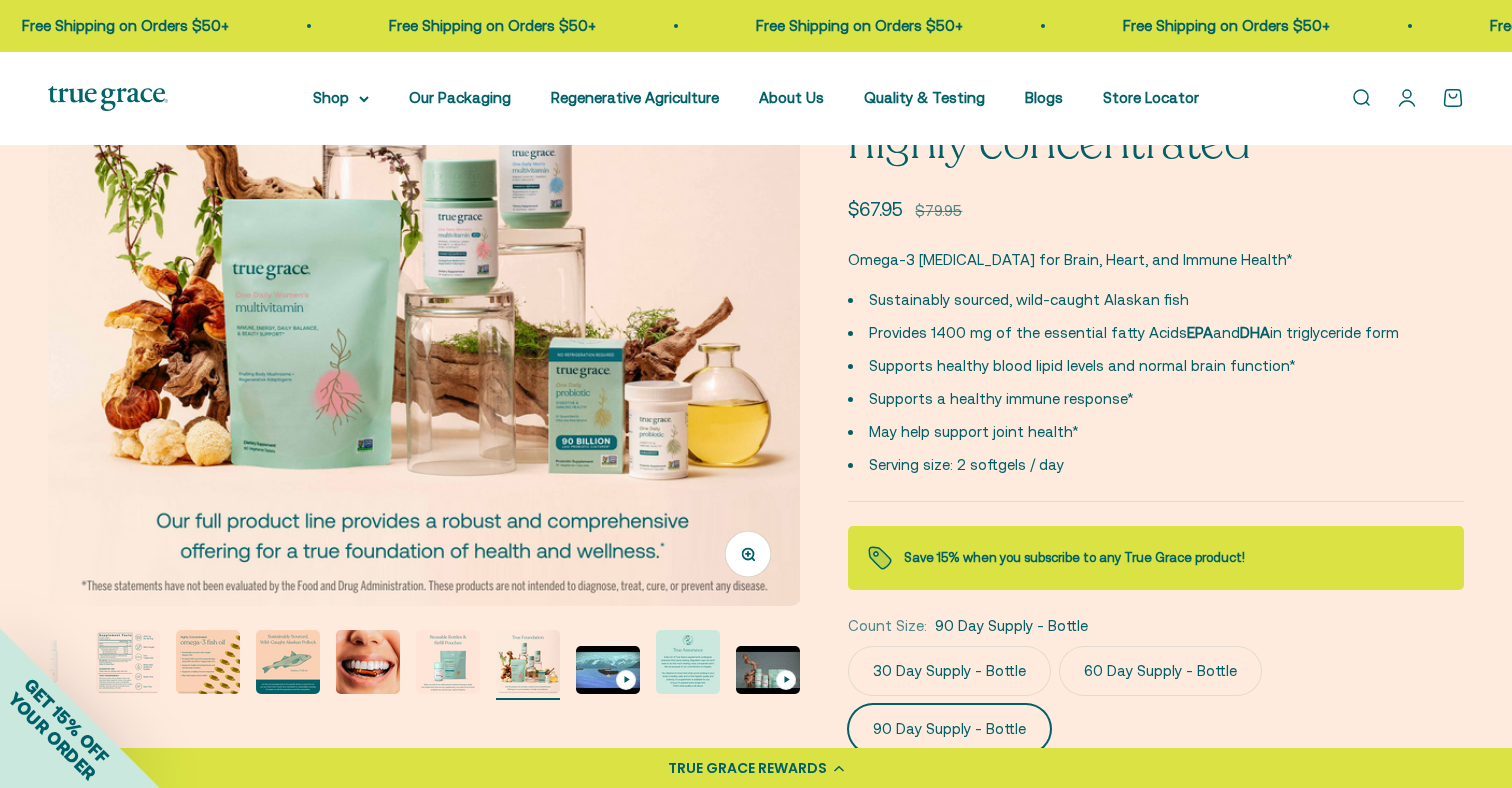 click at bounding box center [448, 662] 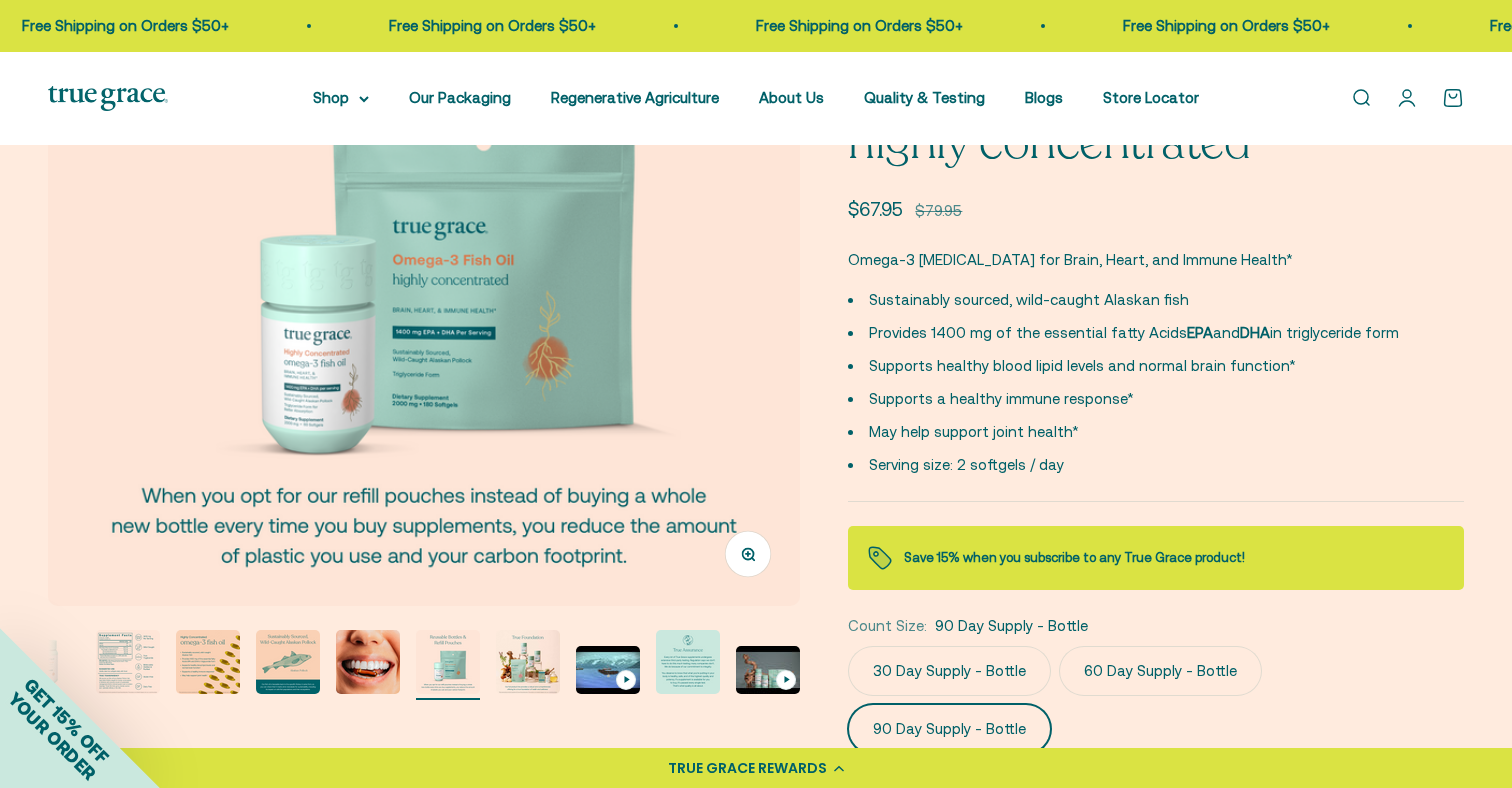 click at bounding box center (424, 665) 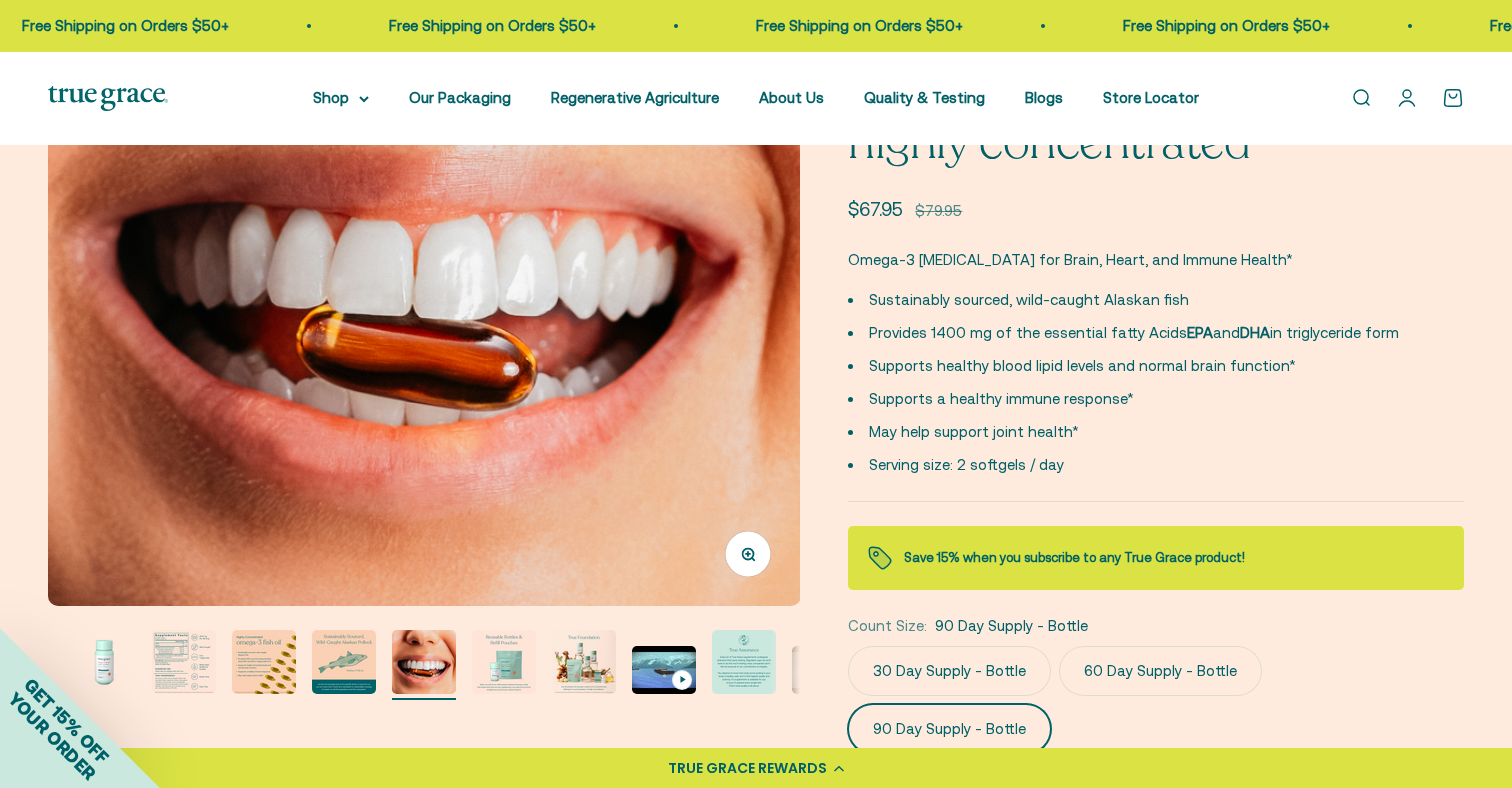click at bounding box center [424, 665] 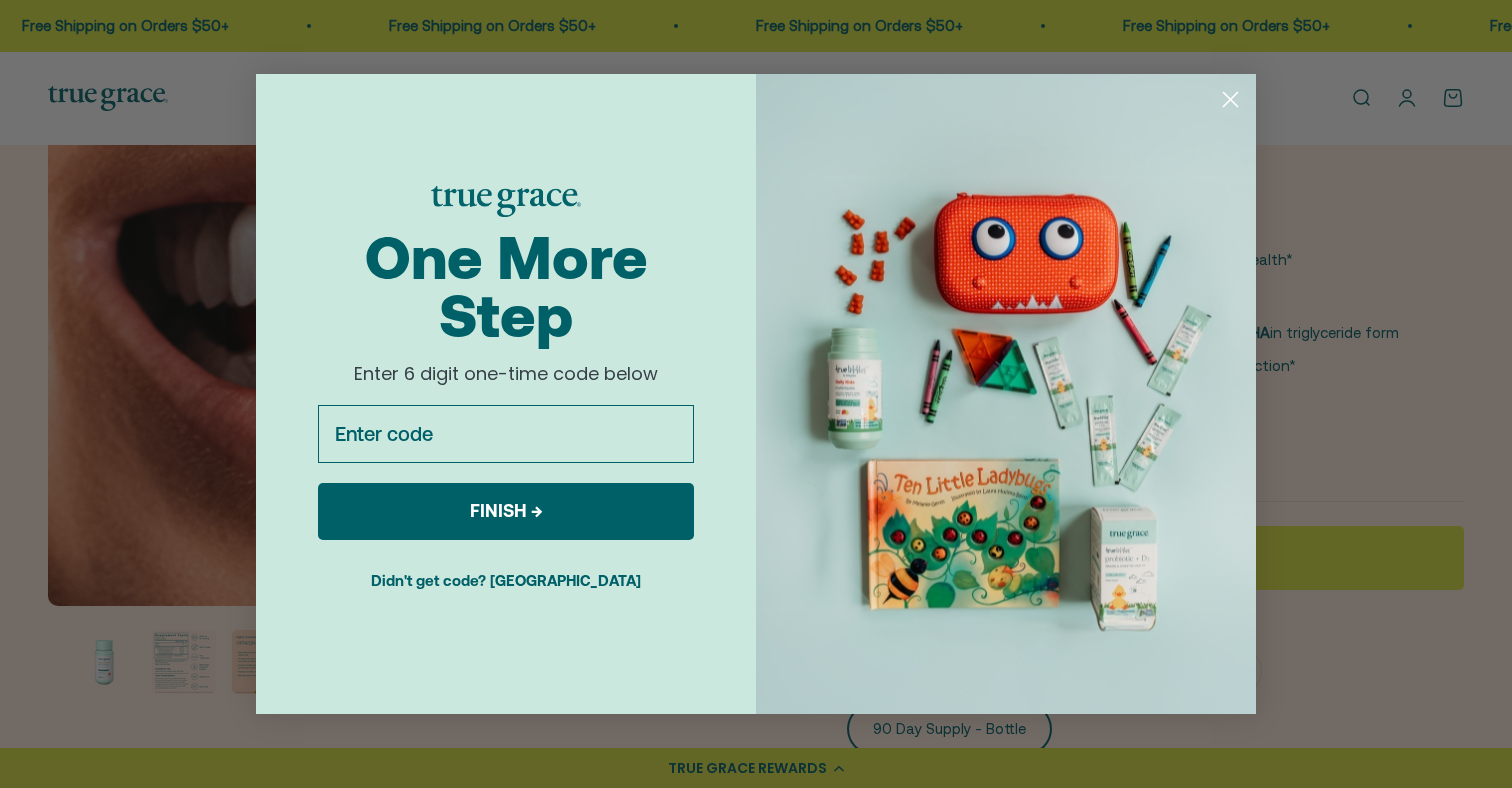 click 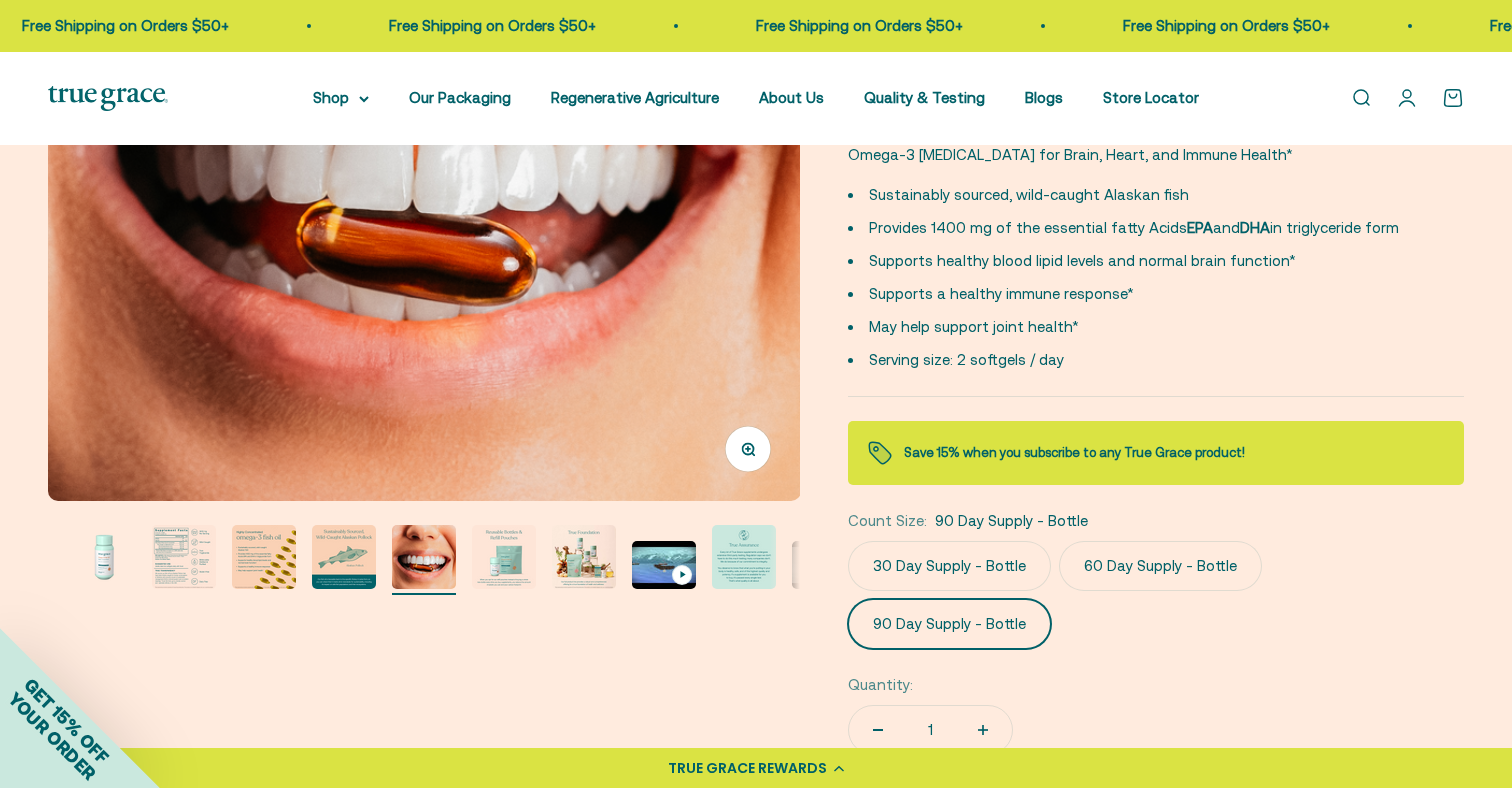 click on "60 Day Supply - Bottle" 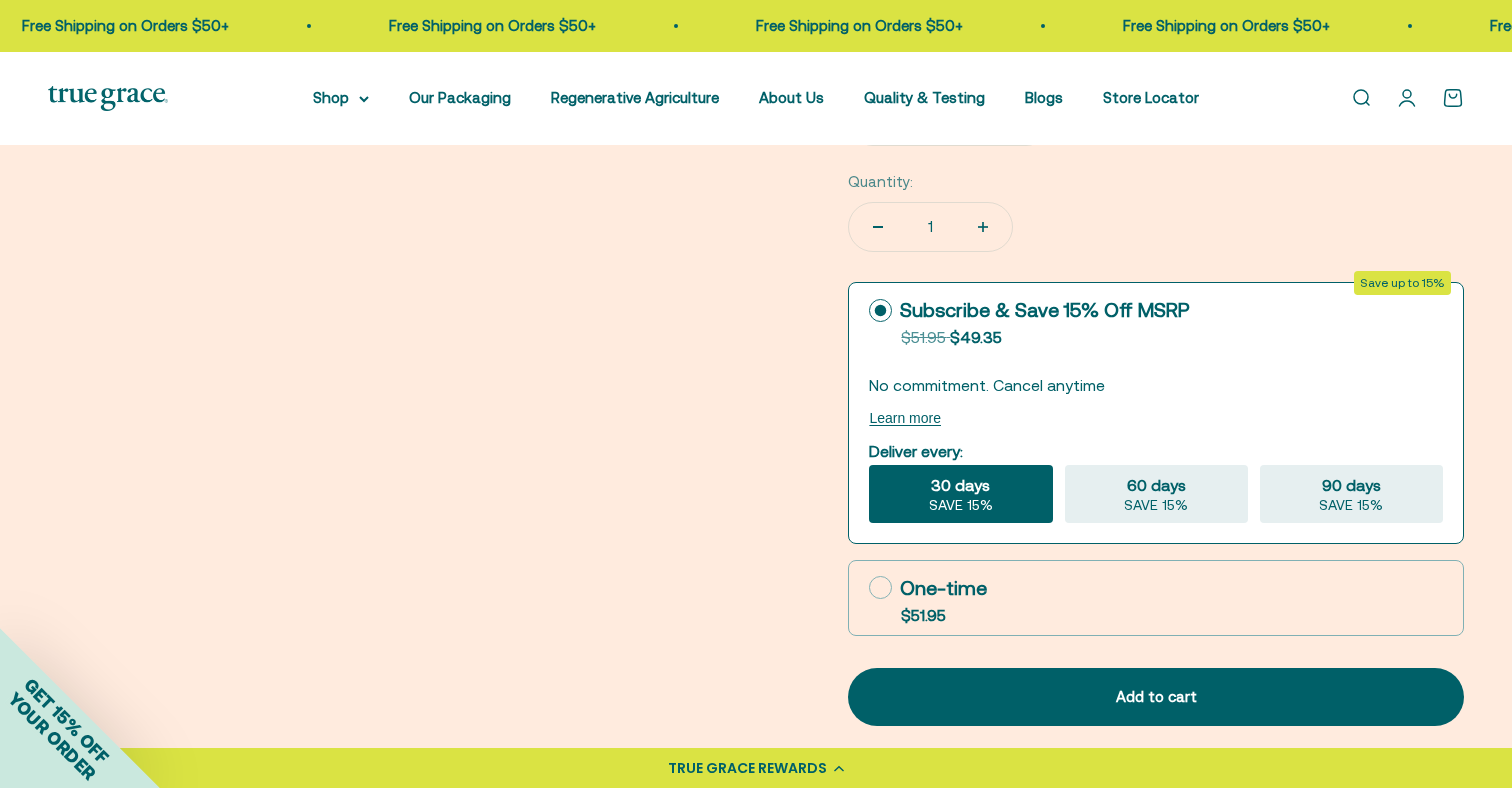 scroll, scrollTop: 962, scrollLeft: 0, axis: vertical 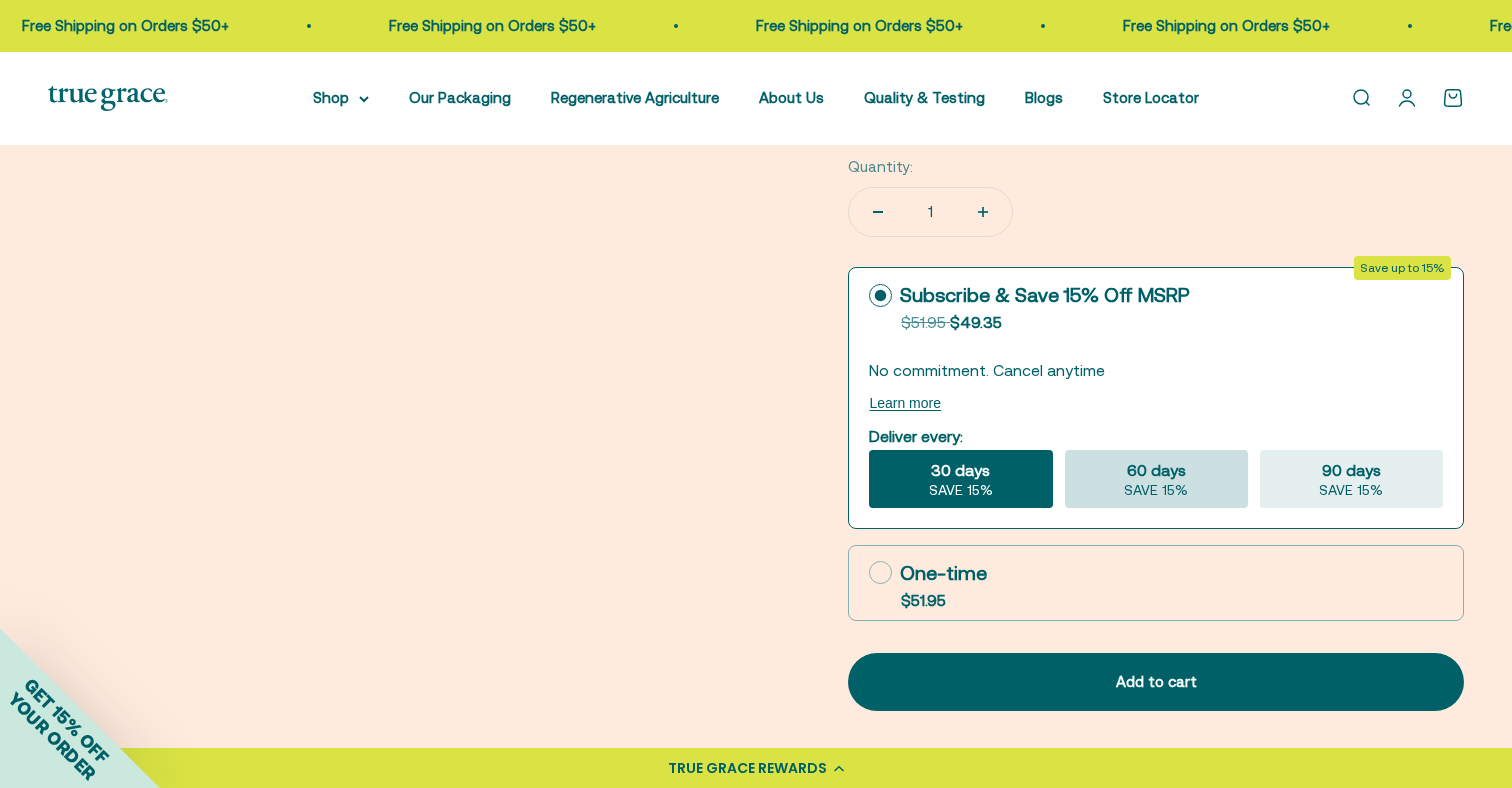 click on "60 days
SAVE 15%" 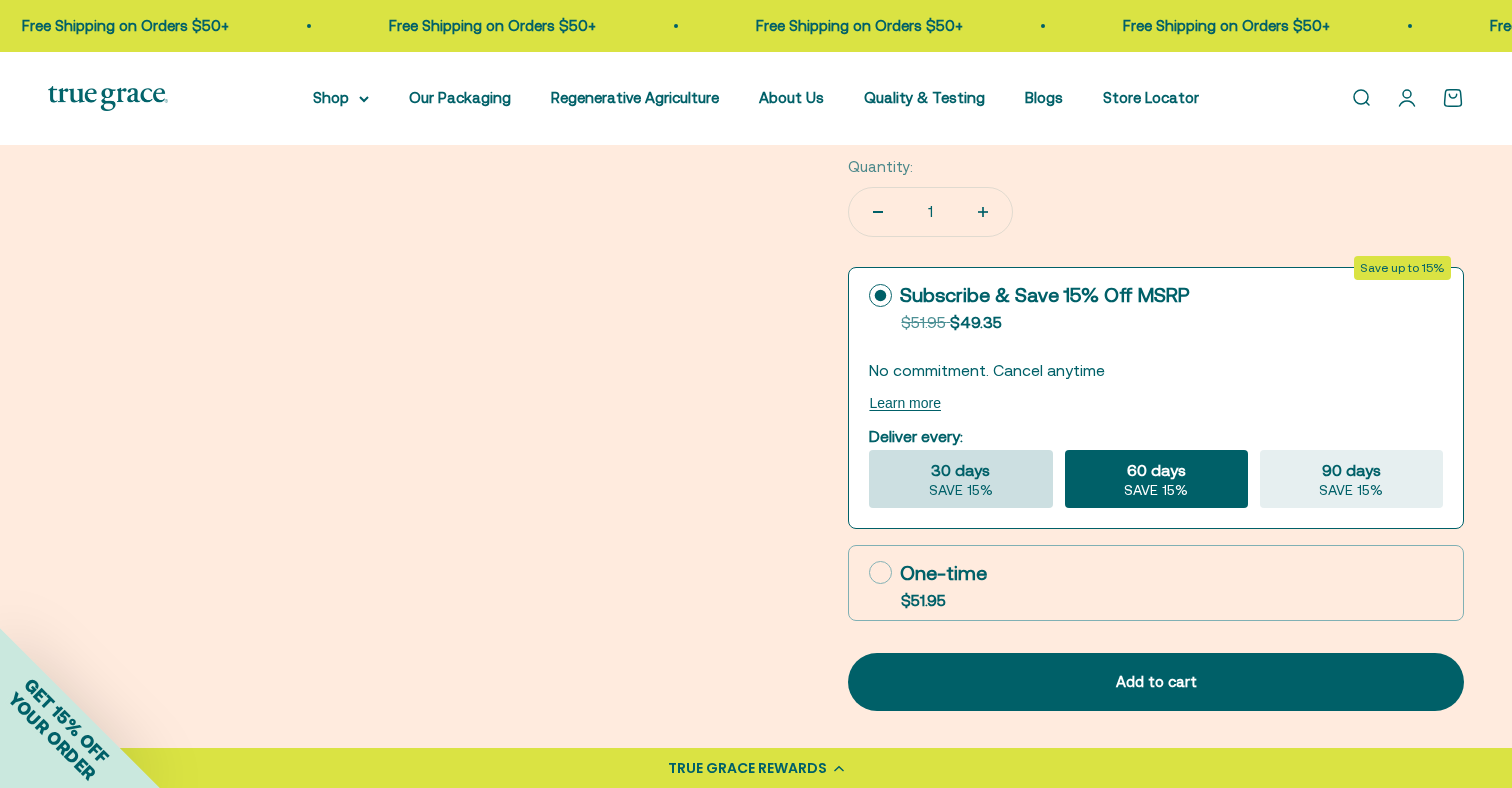 click on "30 days
SAVE 15%" 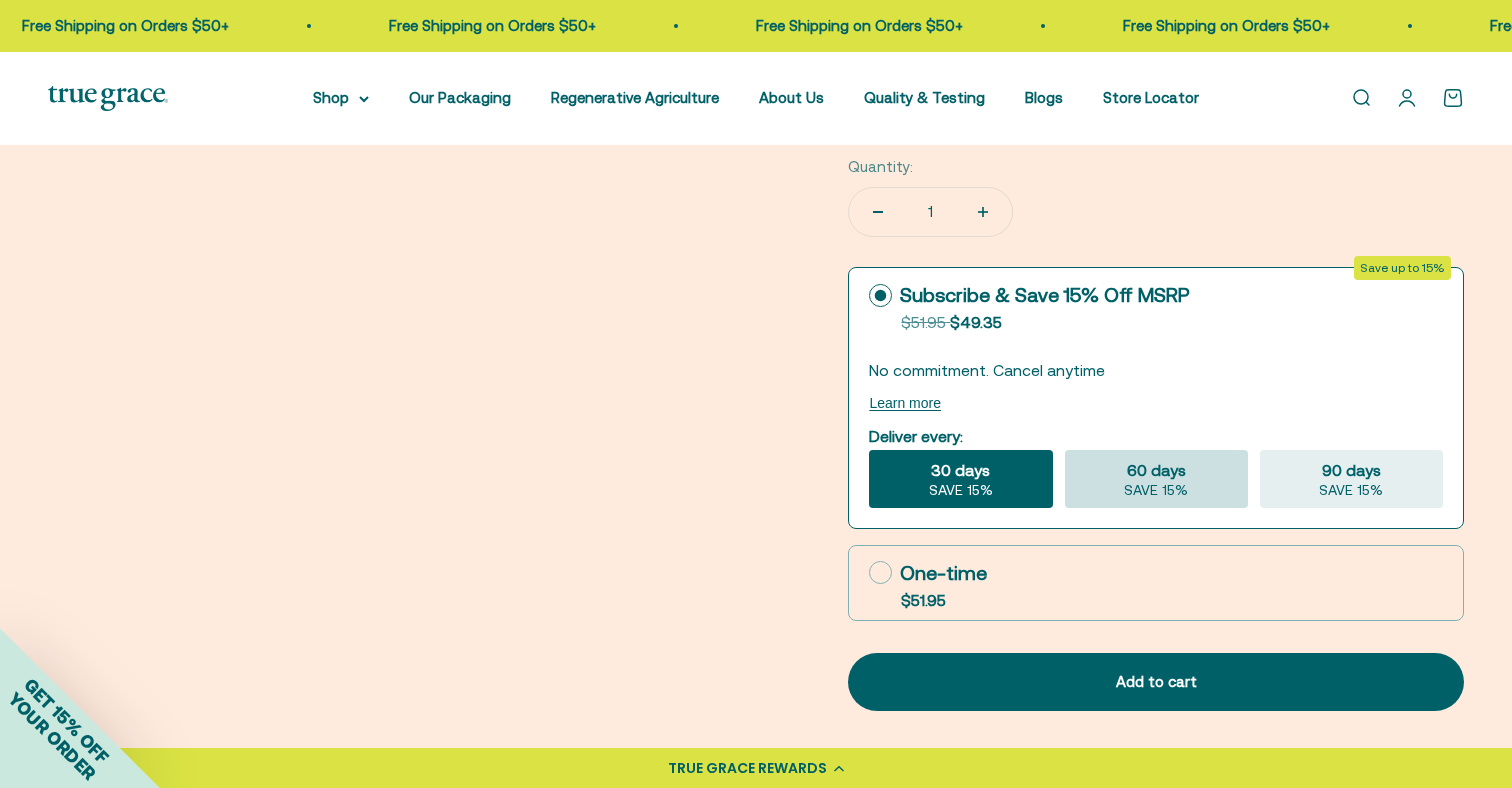 click on "60 days
SAVE 15%" 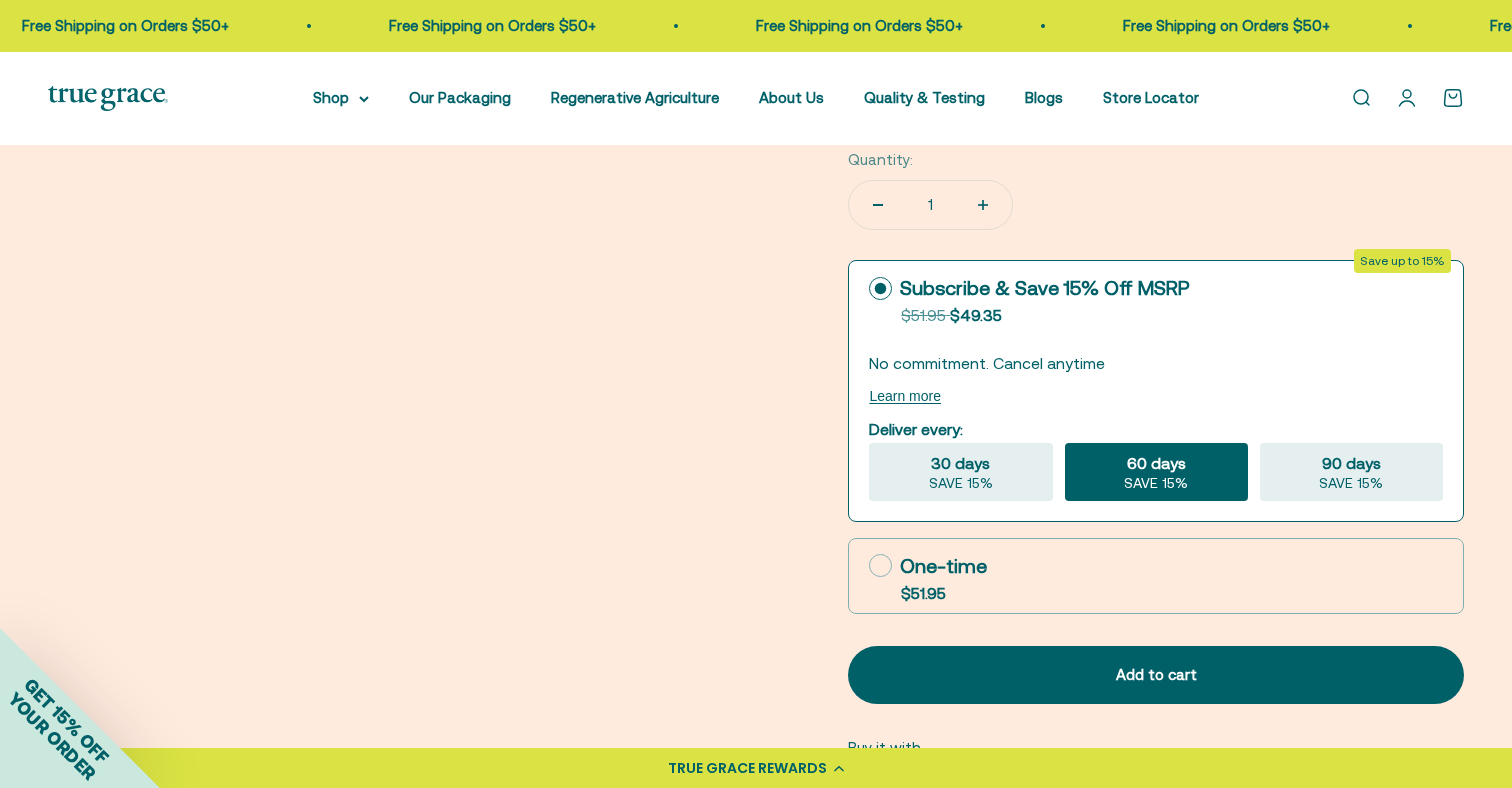 scroll, scrollTop: 970, scrollLeft: 0, axis: vertical 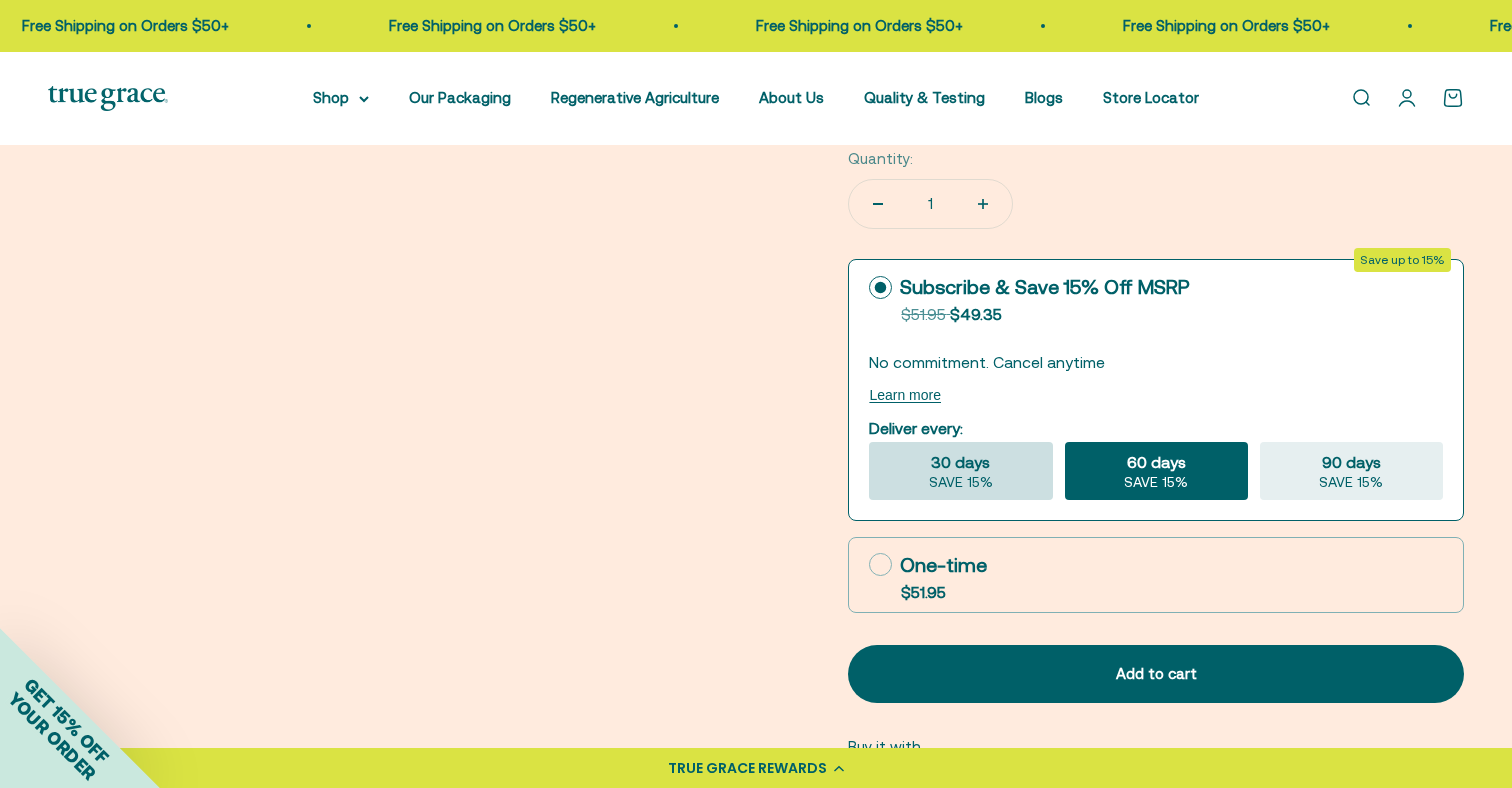 click on "30 days" 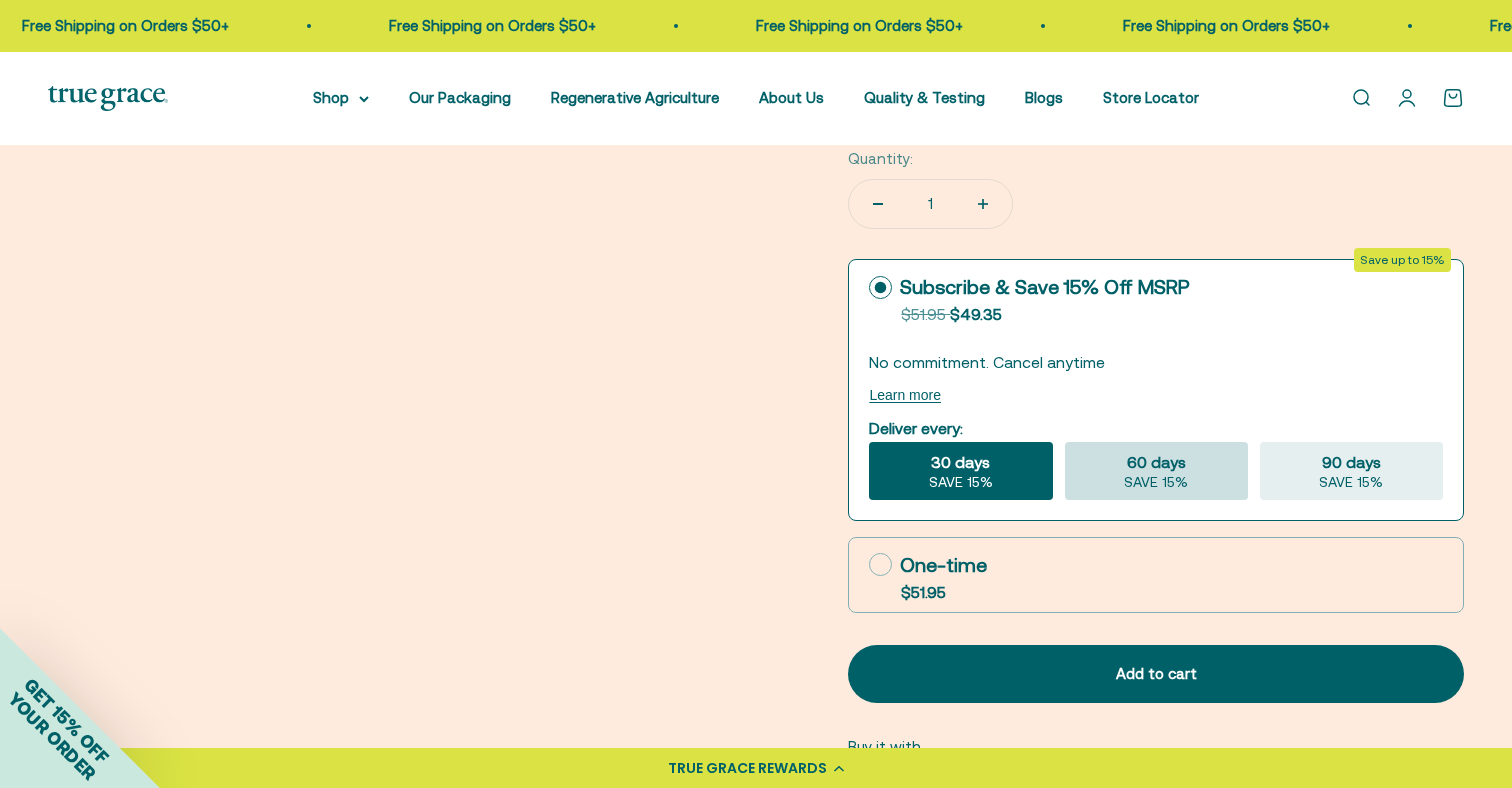 click on "60 days
SAVE 15%" 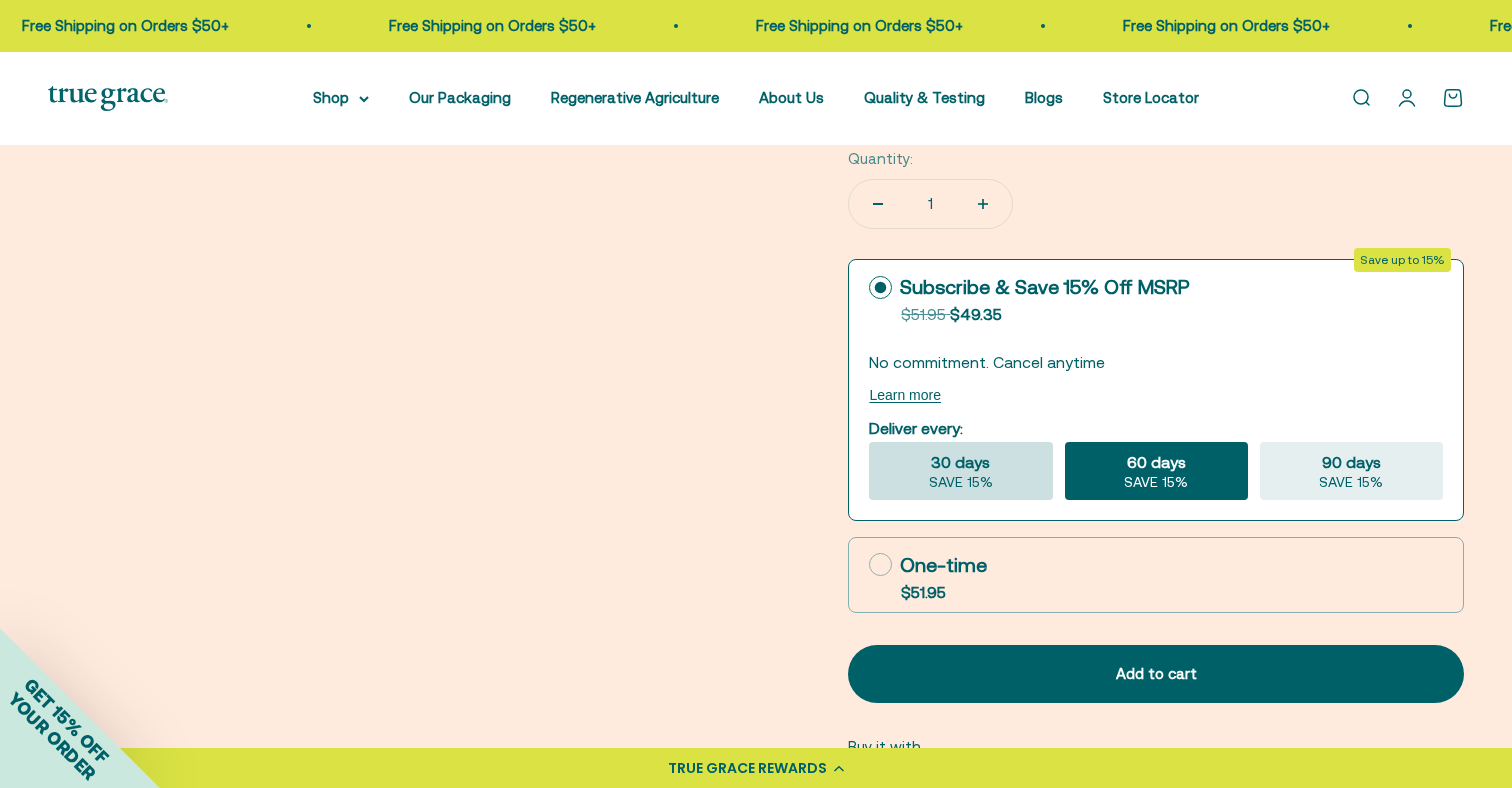 click on "30 days
SAVE 15%" 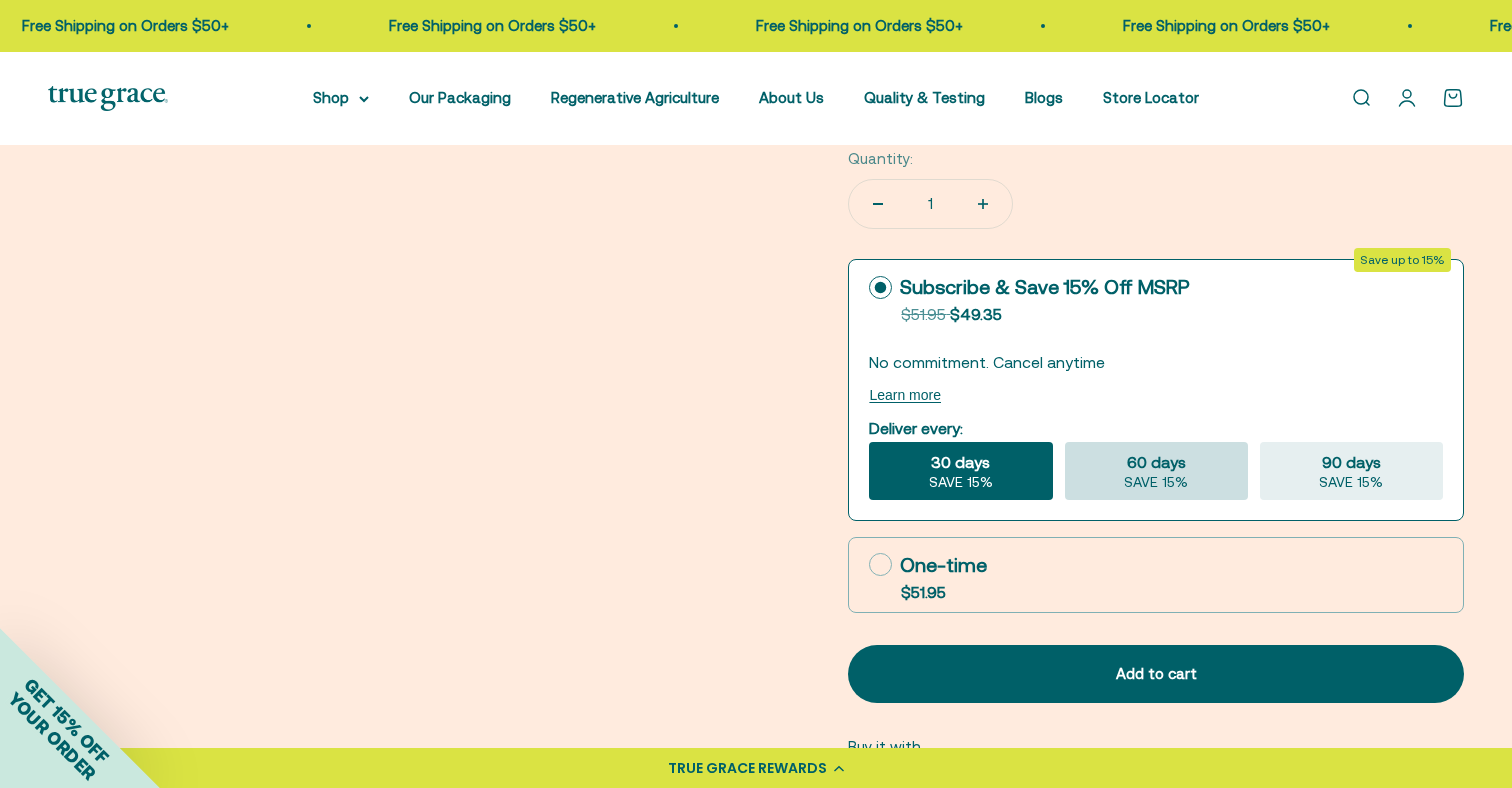 click on "60 days" 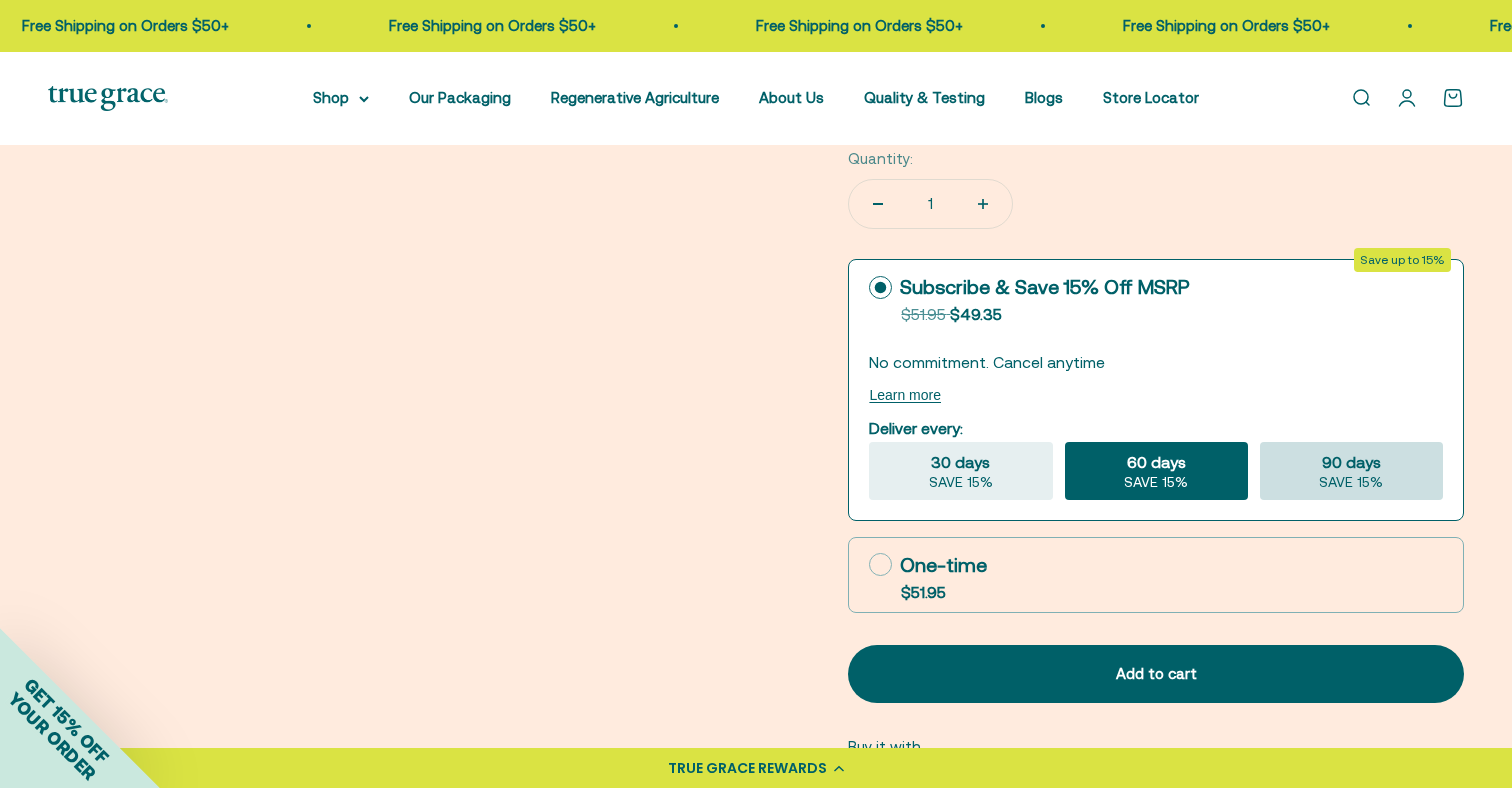 click on "90 days
SAVE 15%" 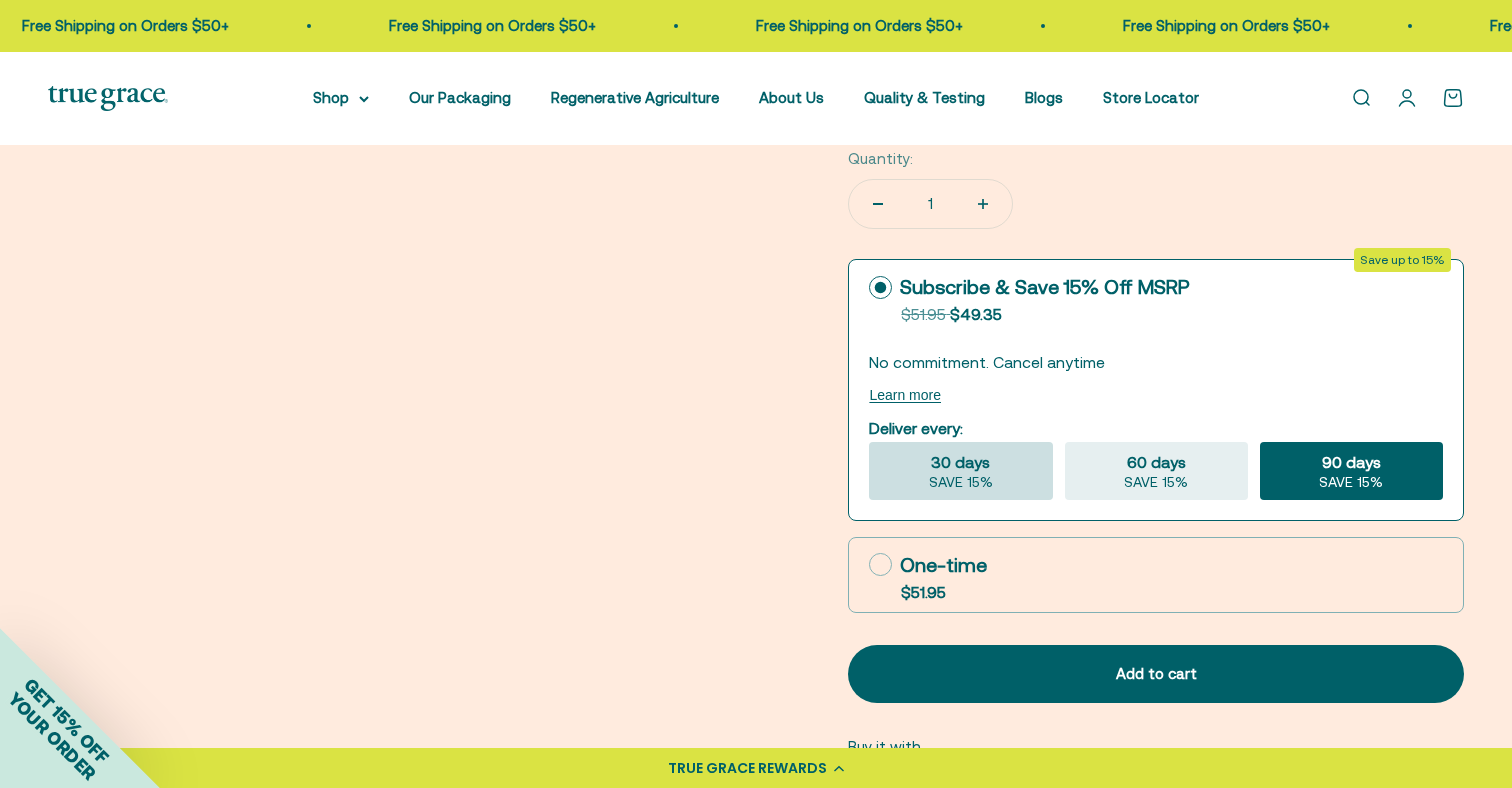 click on "SAVE 15%" 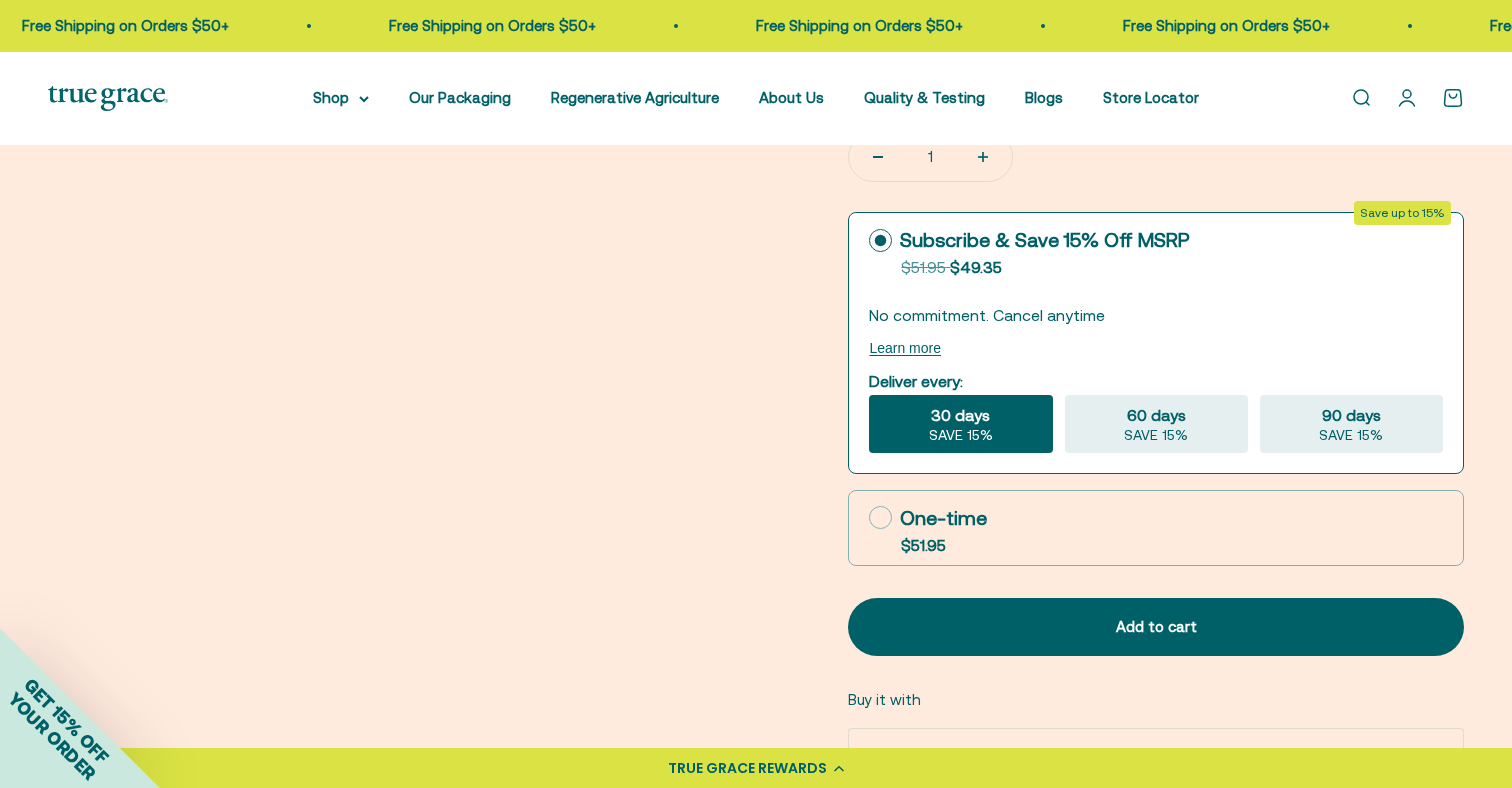 scroll, scrollTop: 1018, scrollLeft: 0, axis: vertical 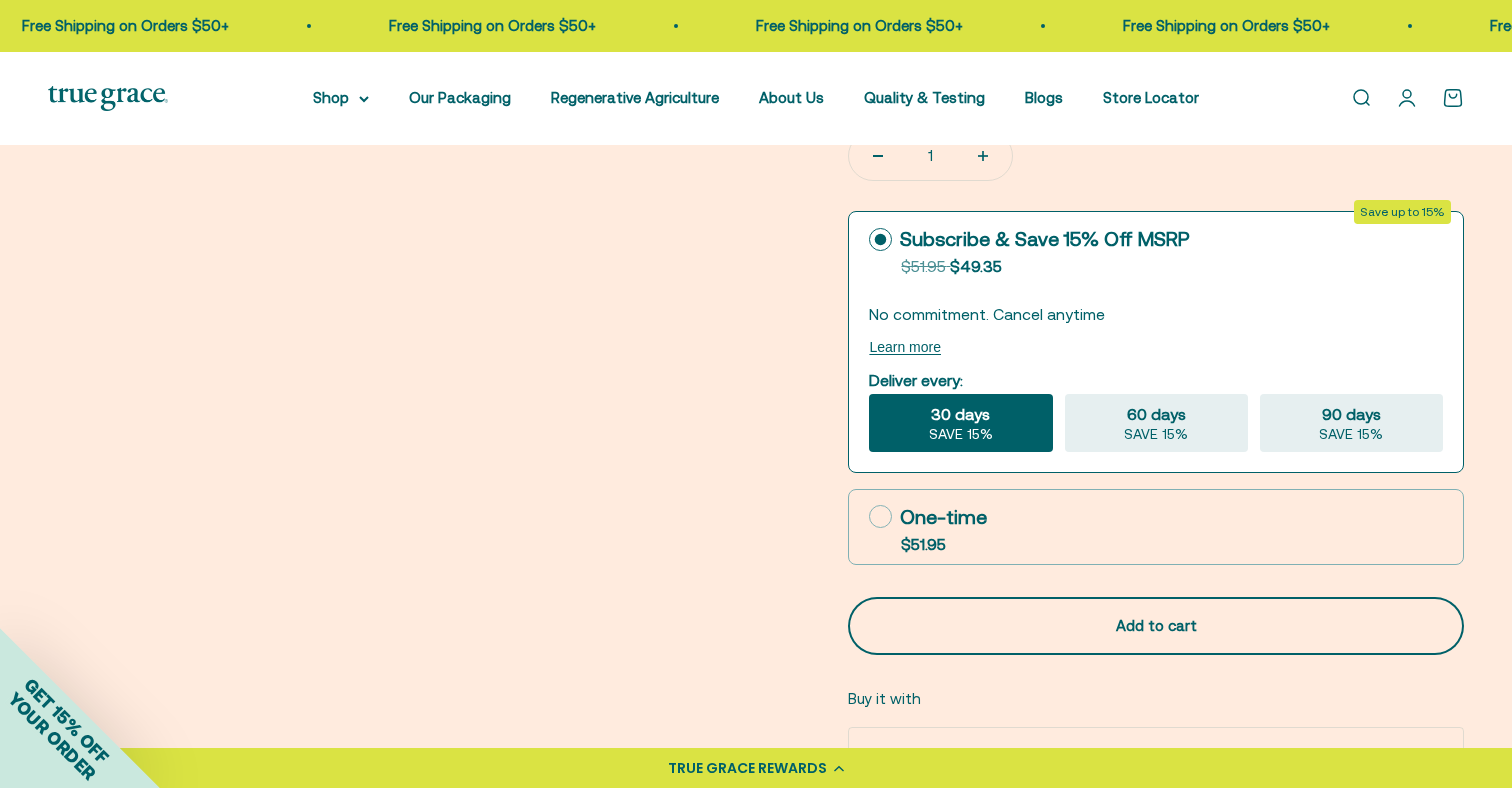 click on "Add to cart" at bounding box center [1156, 626] 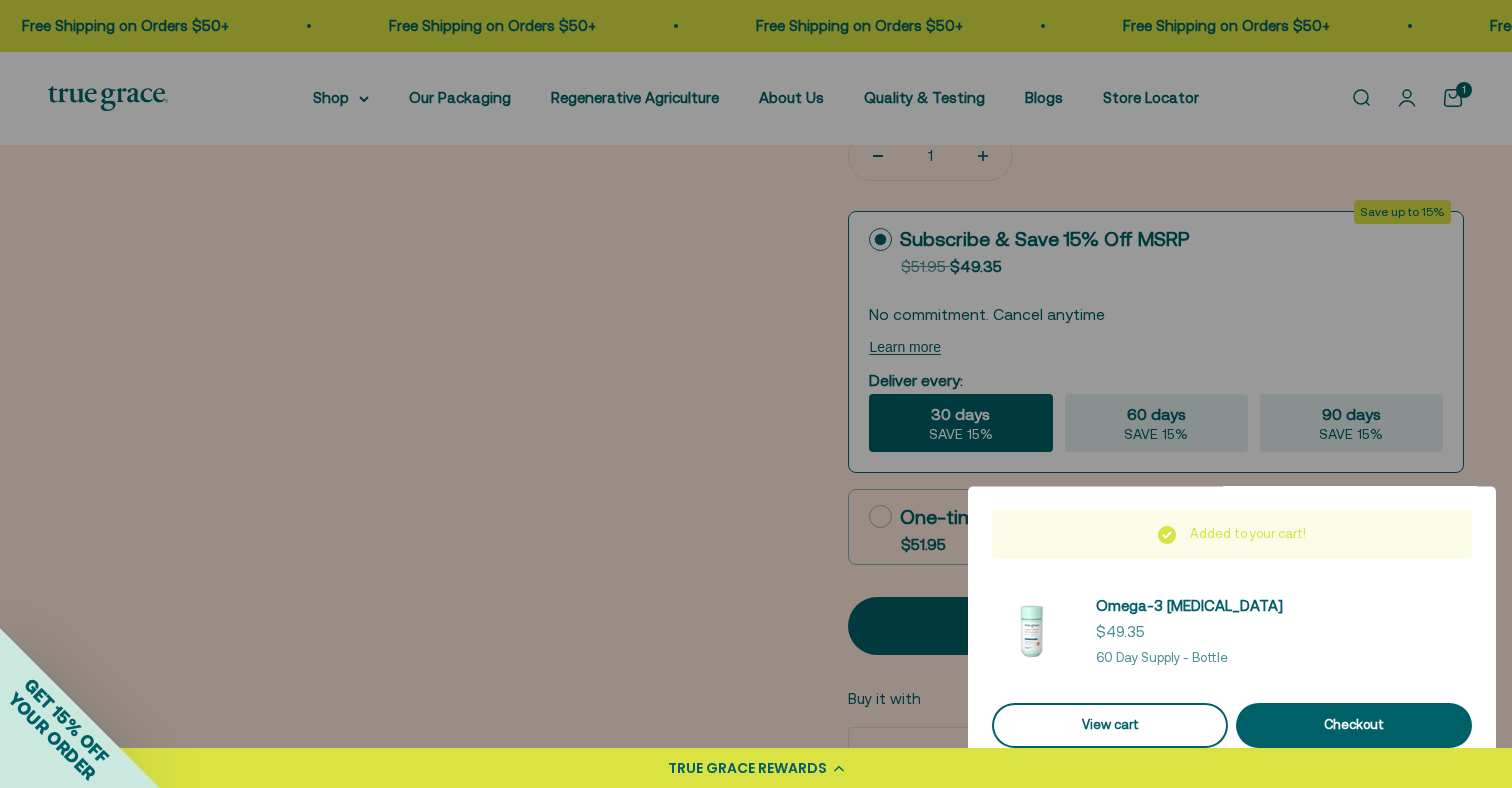 click on "View cart" at bounding box center (1110, 725) 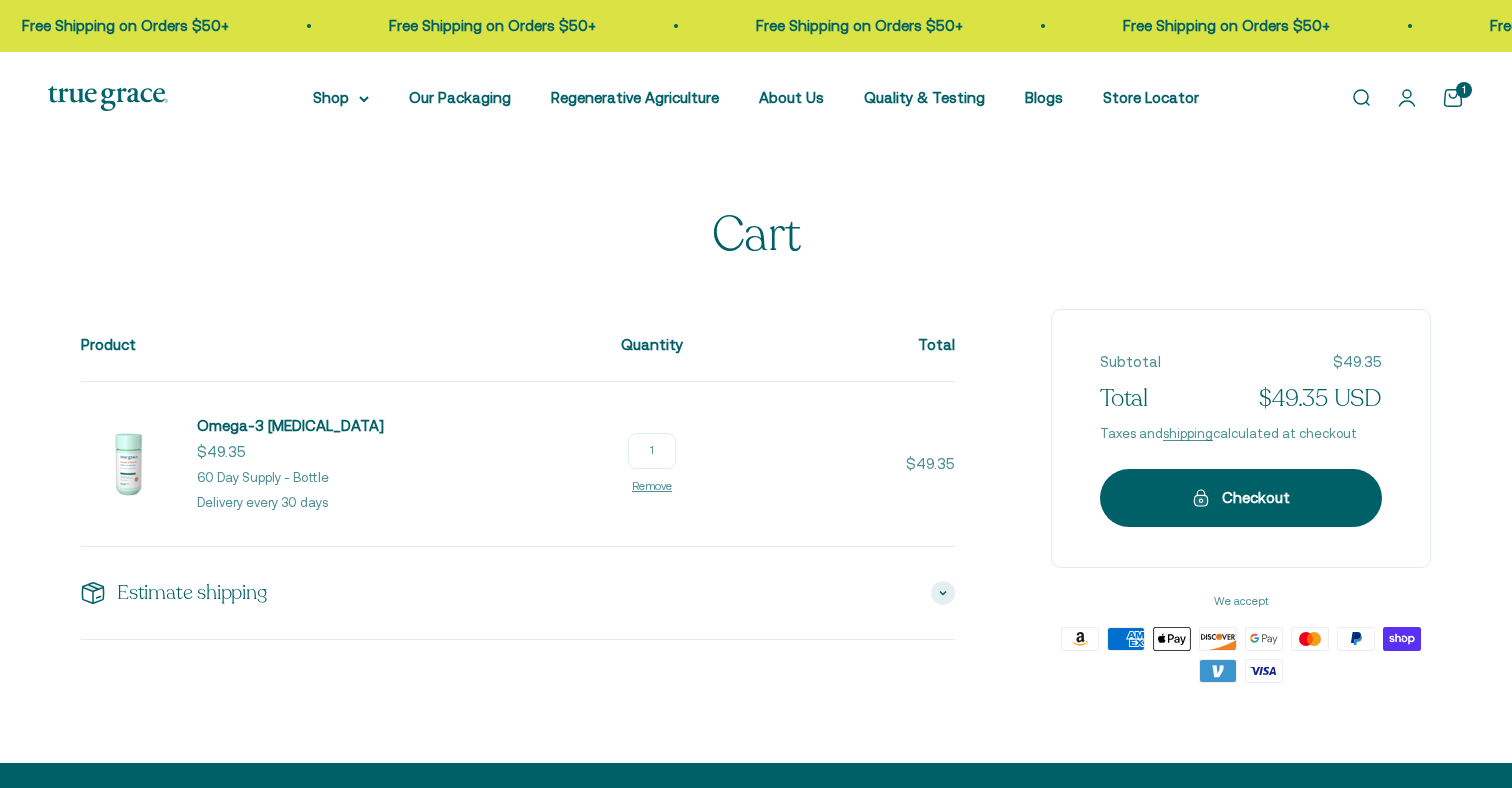 scroll, scrollTop: 0, scrollLeft: 0, axis: both 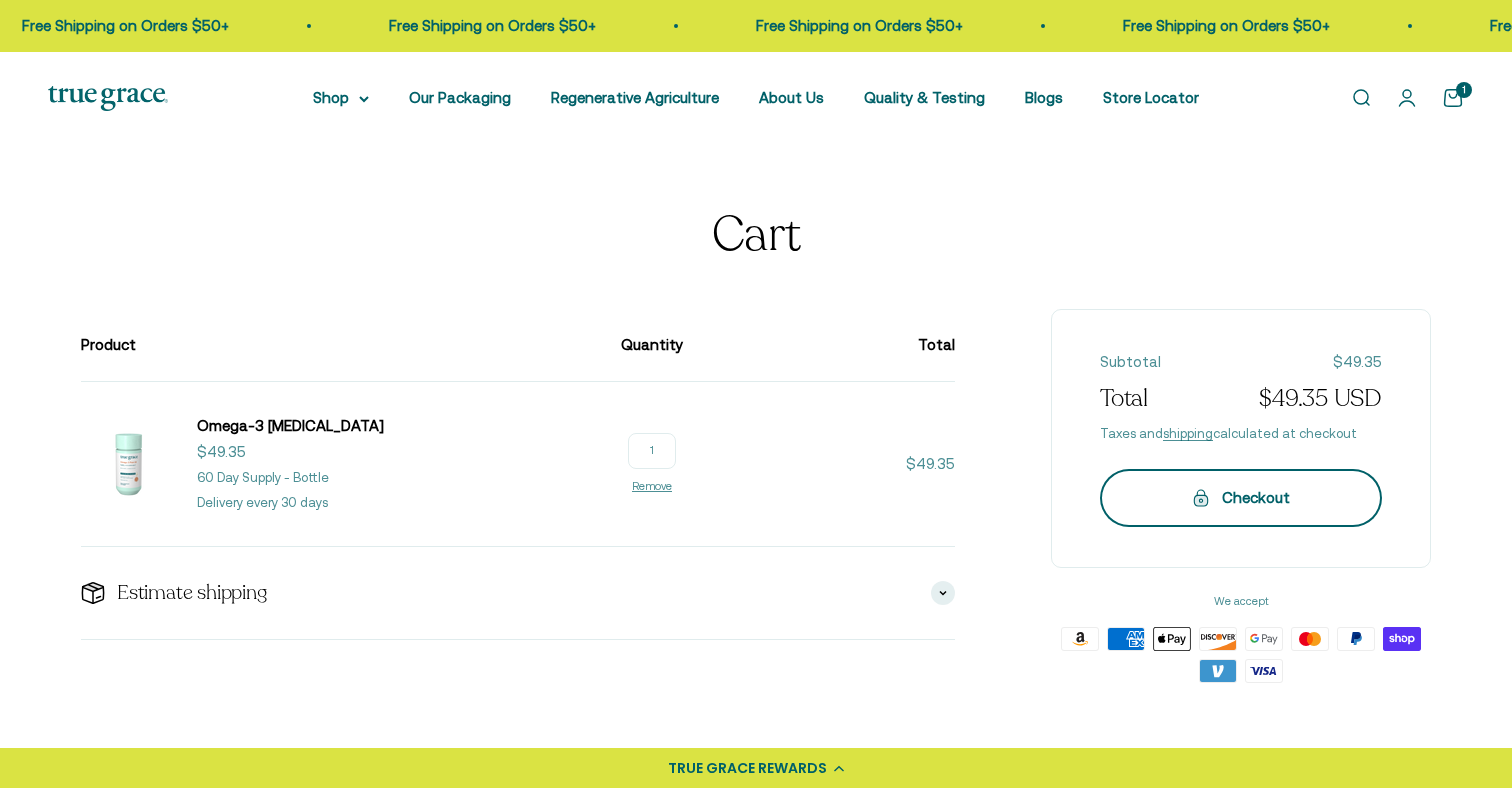click on "Checkout" at bounding box center (1241, 498) 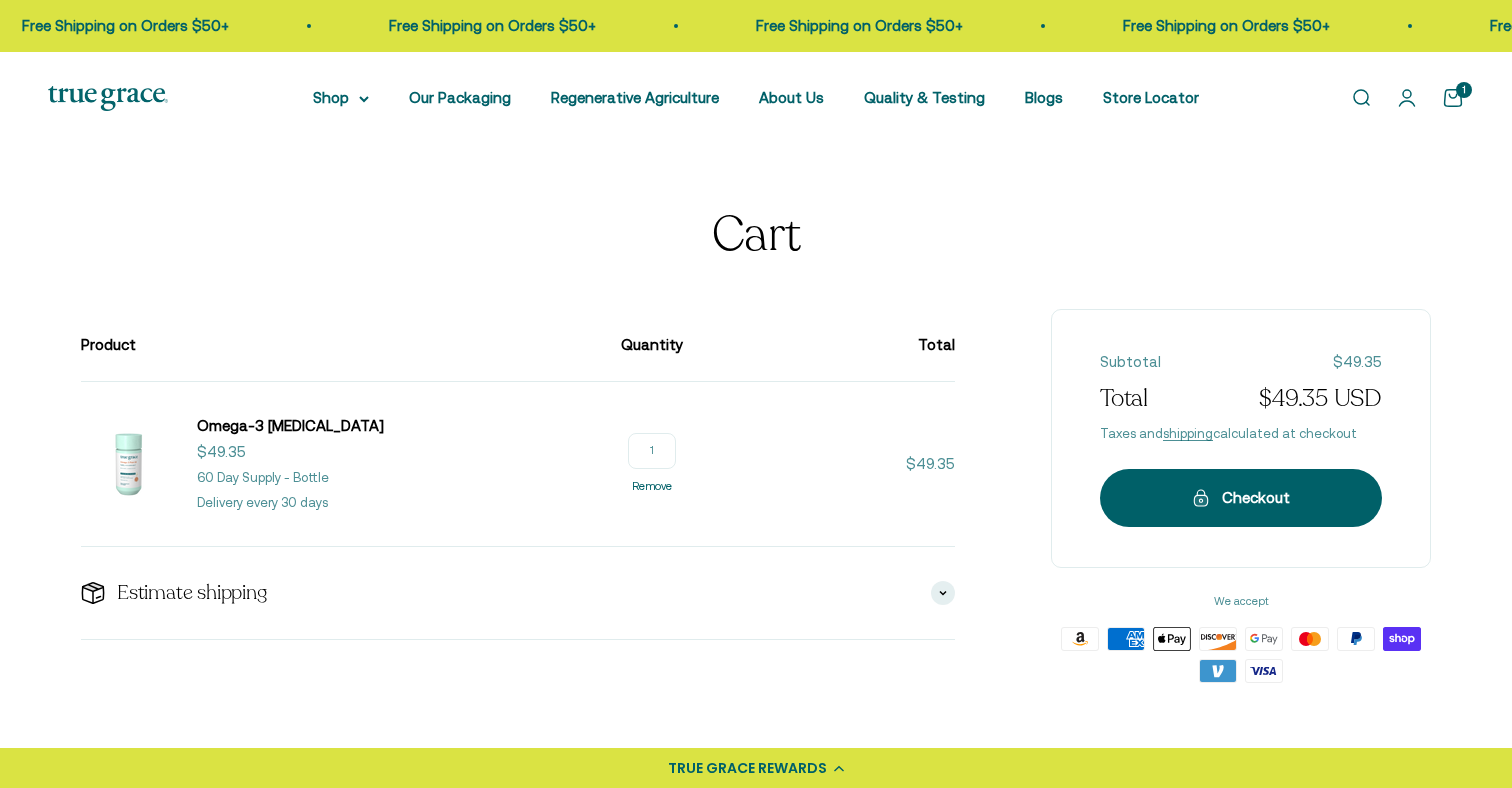 click on "Remove" at bounding box center [652, 486] 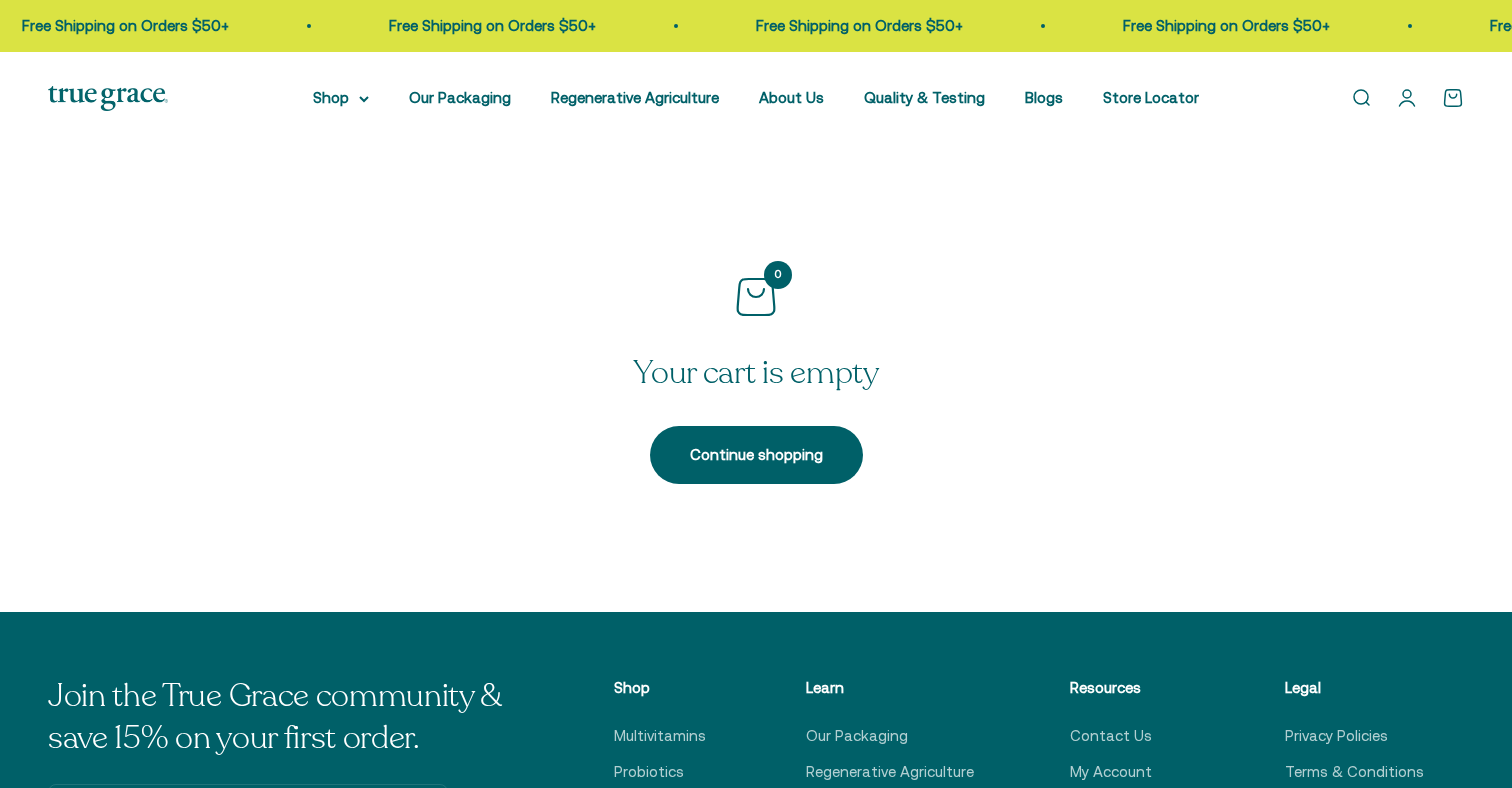 scroll, scrollTop: 0, scrollLeft: 0, axis: both 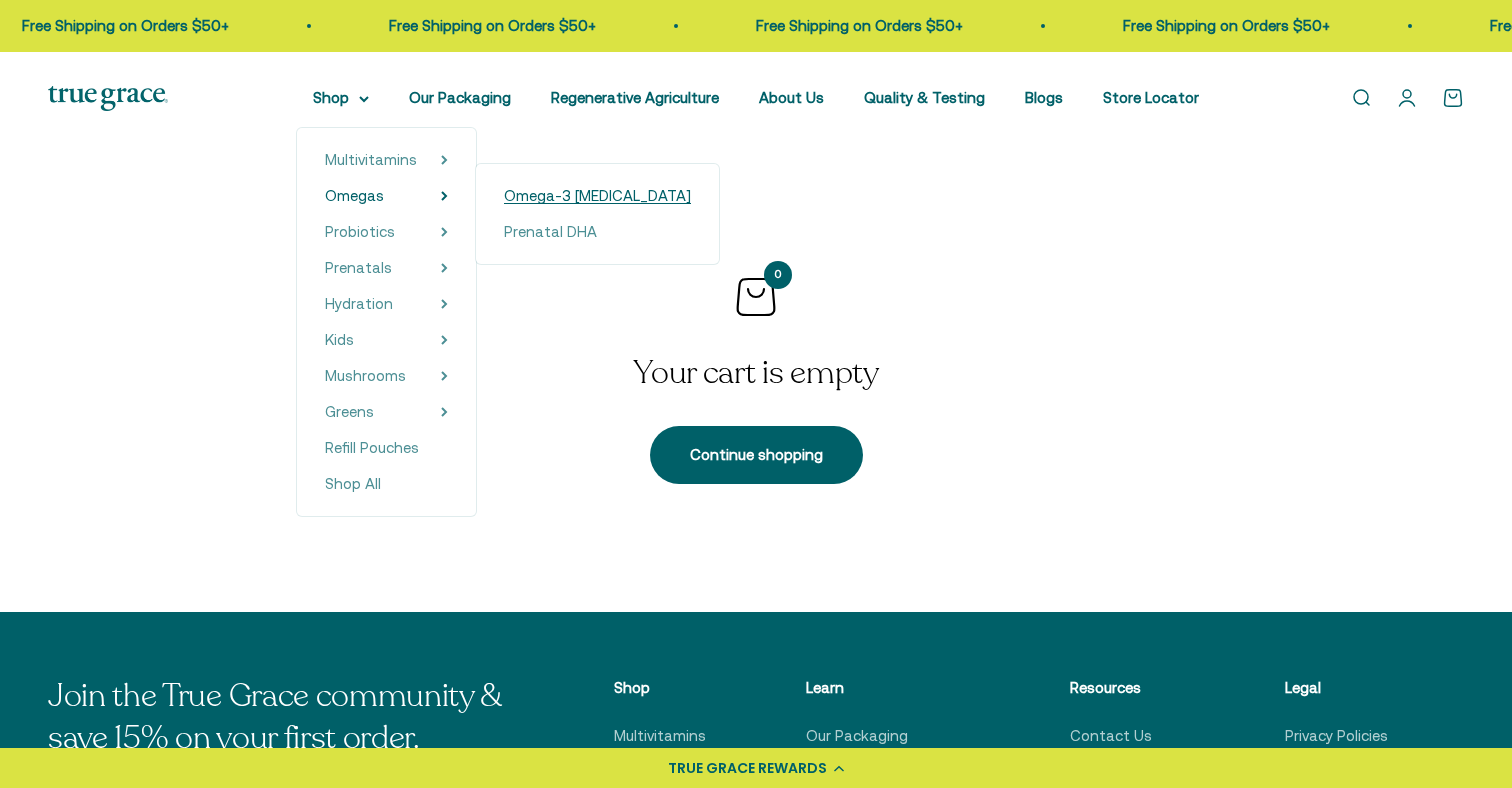 click on "Omega-3 [MEDICAL_DATA]" at bounding box center (597, 195) 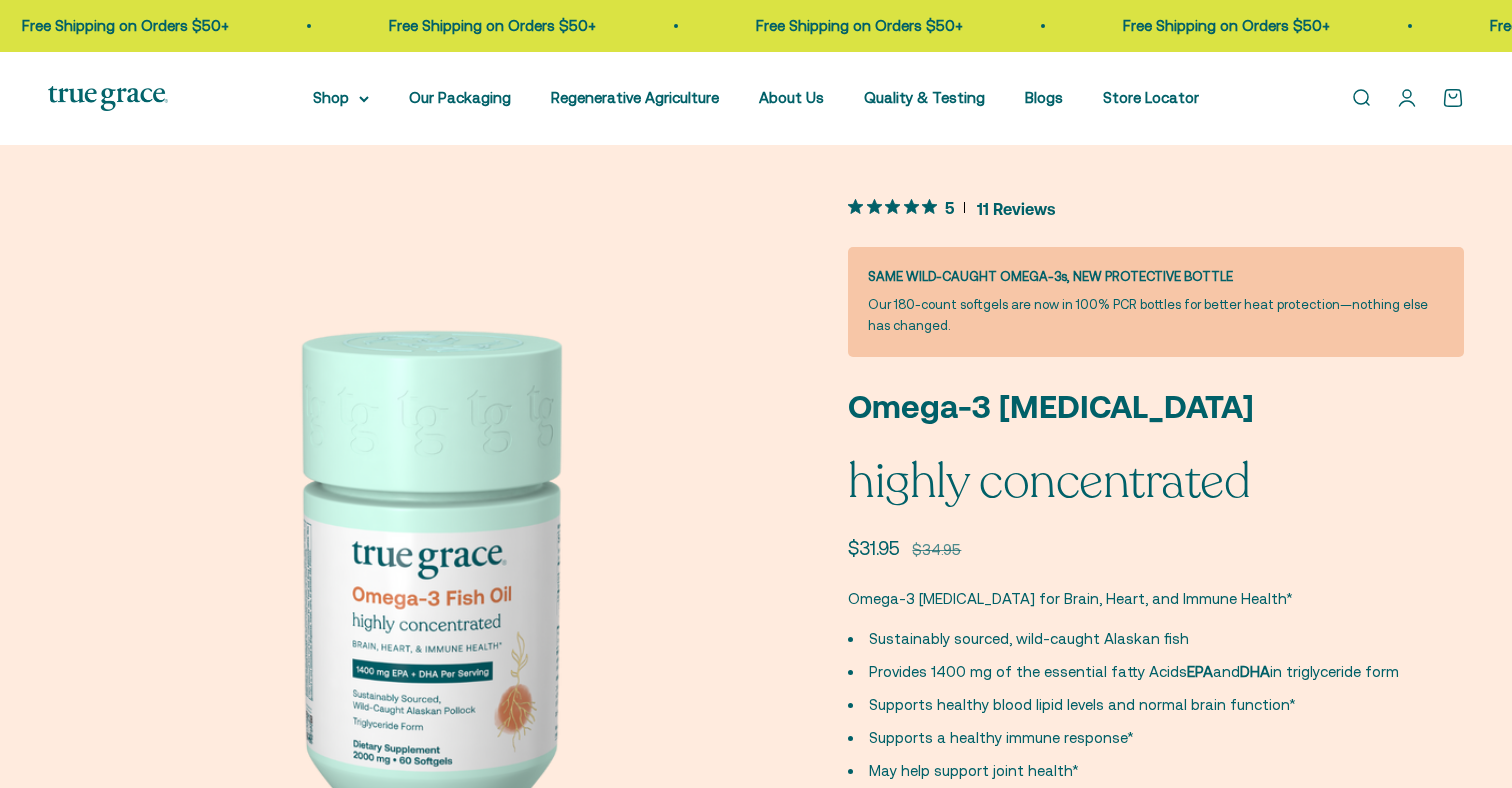 scroll, scrollTop: 0, scrollLeft: 0, axis: both 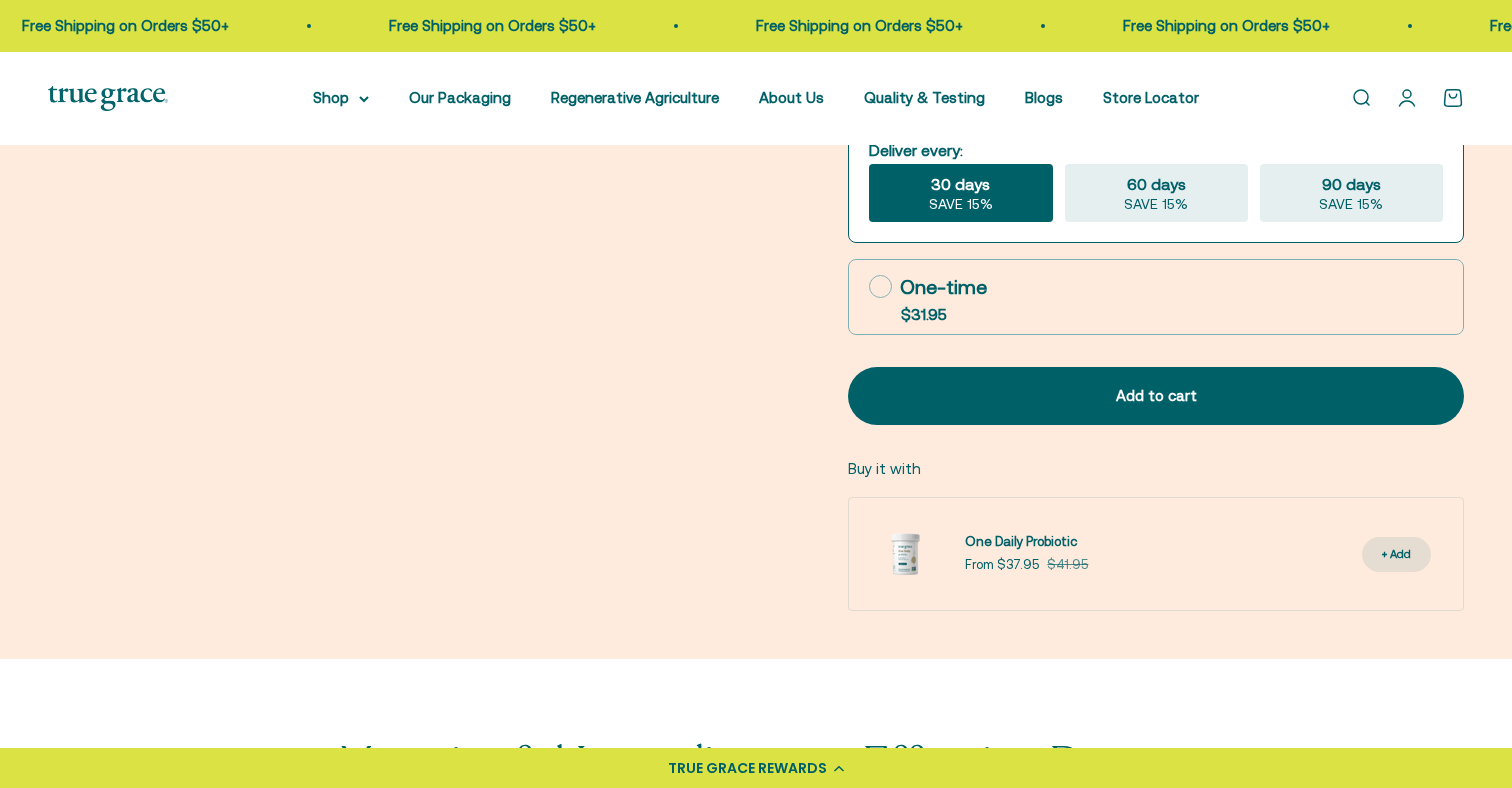 click on "One-time
$31.95" at bounding box center (1156, 297) 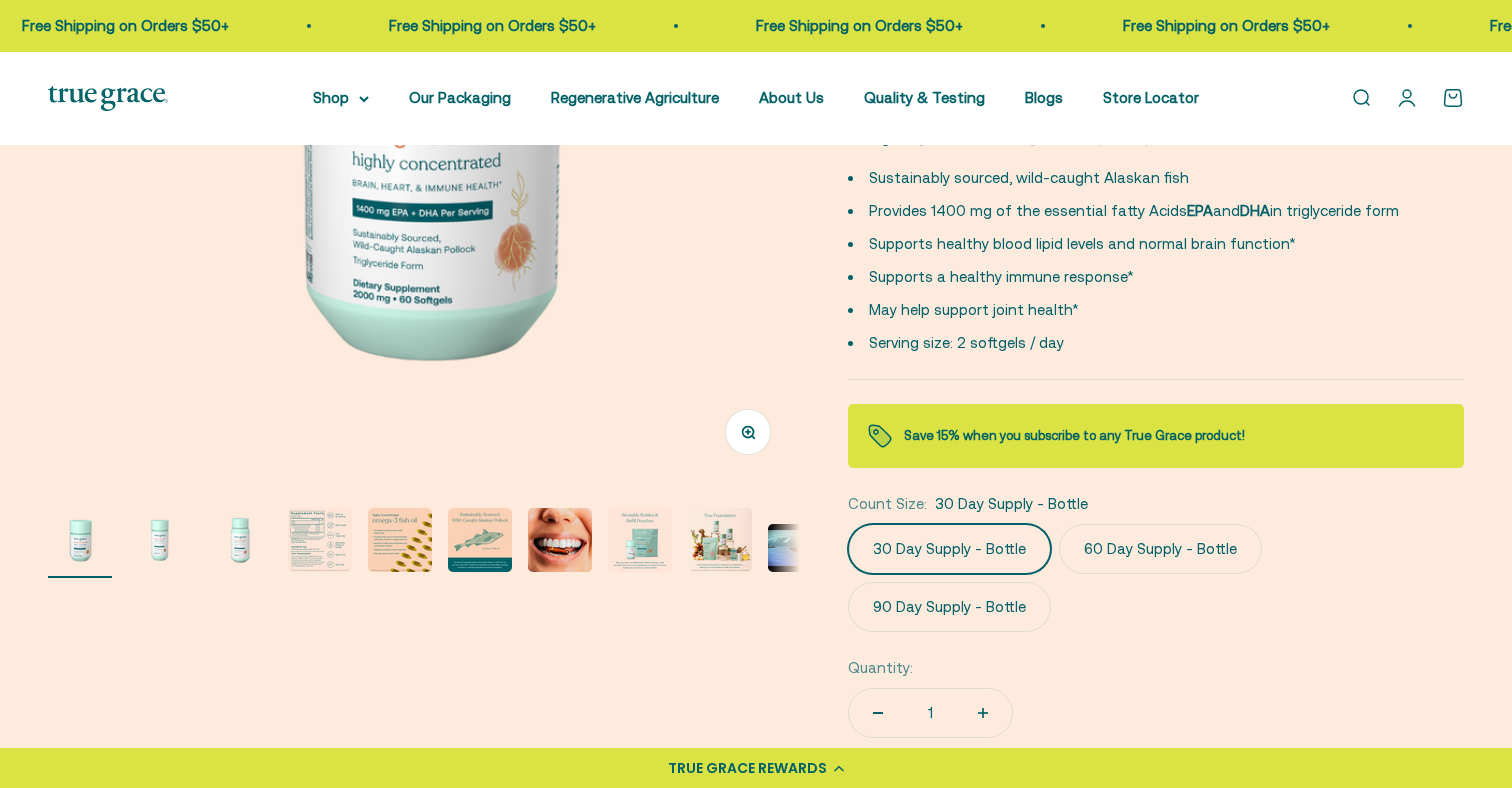 scroll, scrollTop: 469, scrollLeft: 0, axis: vertical 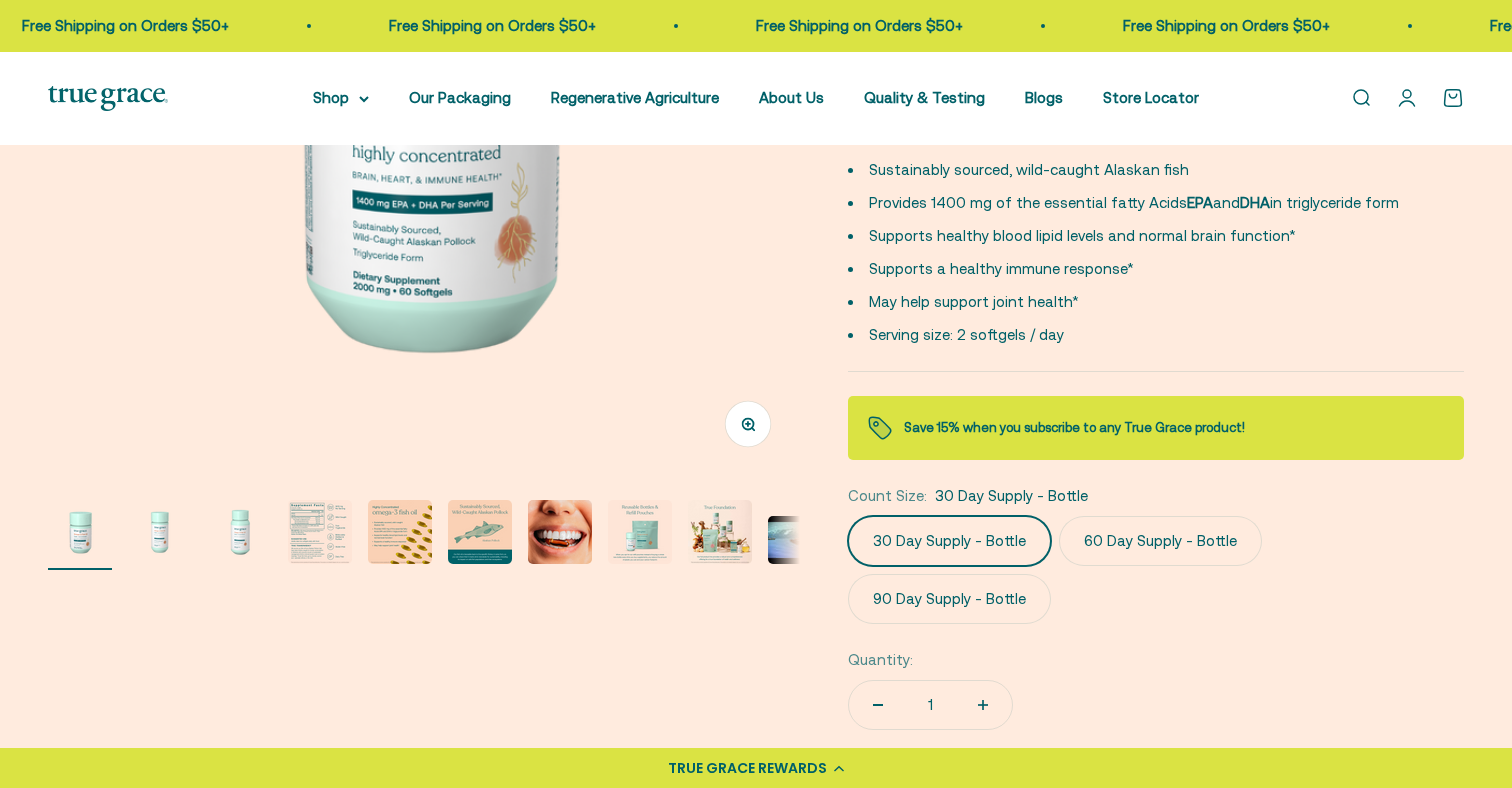 click on "60 Day Supply - Bottle" 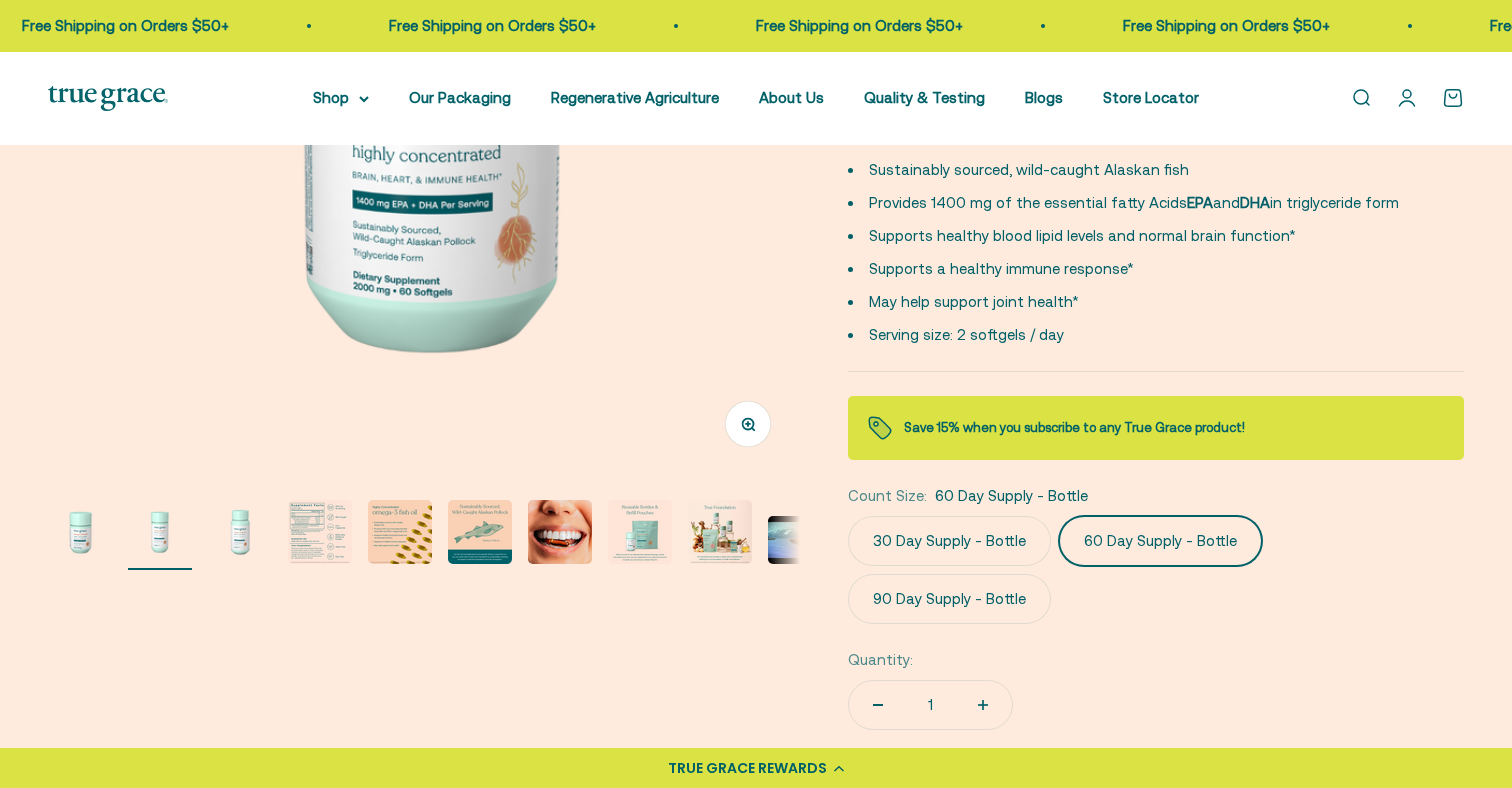 scroll, scrollTop: 0, scrollLeft: 776, axis: horizontal 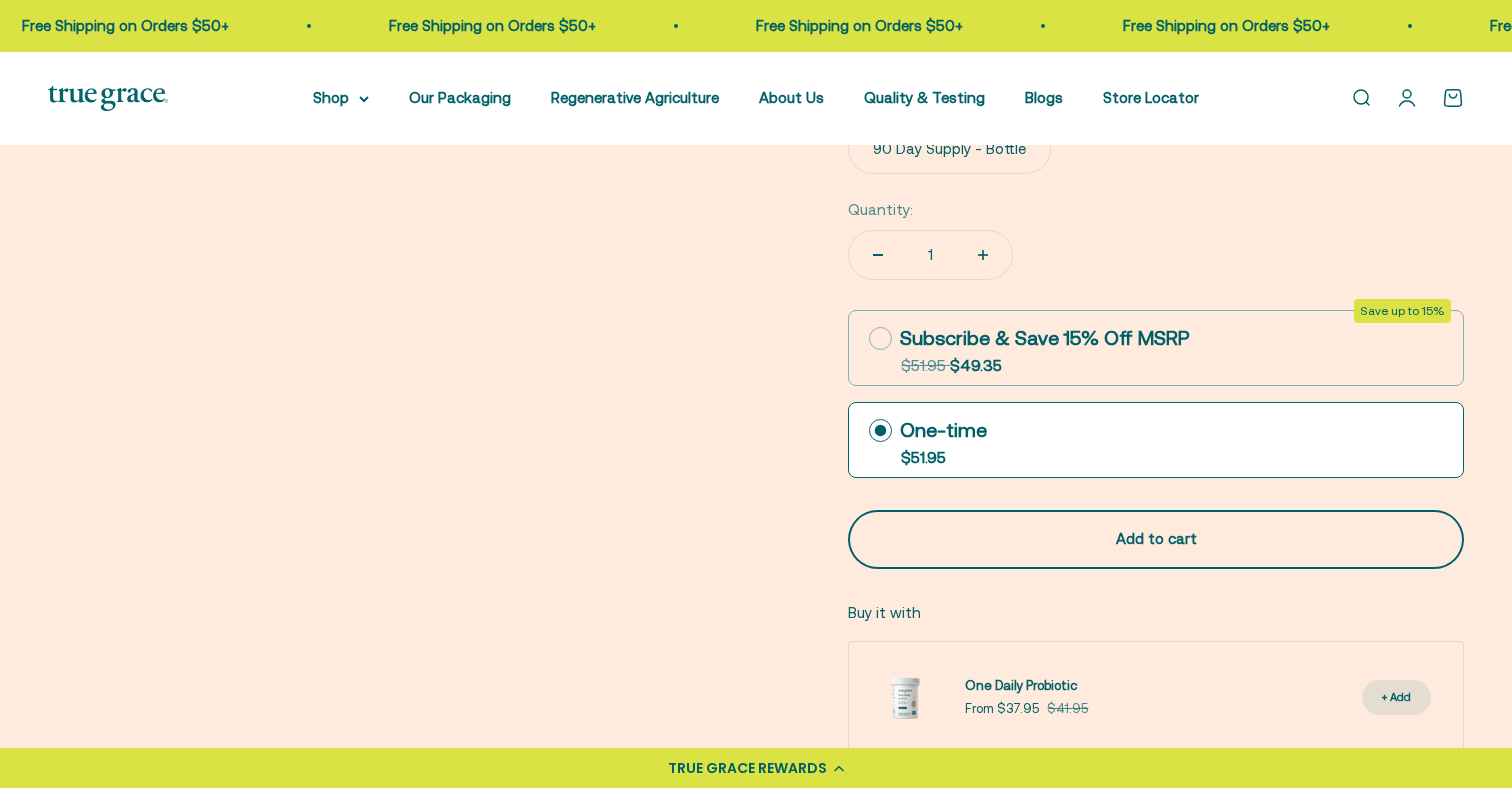 click on "Add to cart" at bounding box center (1156, 539) 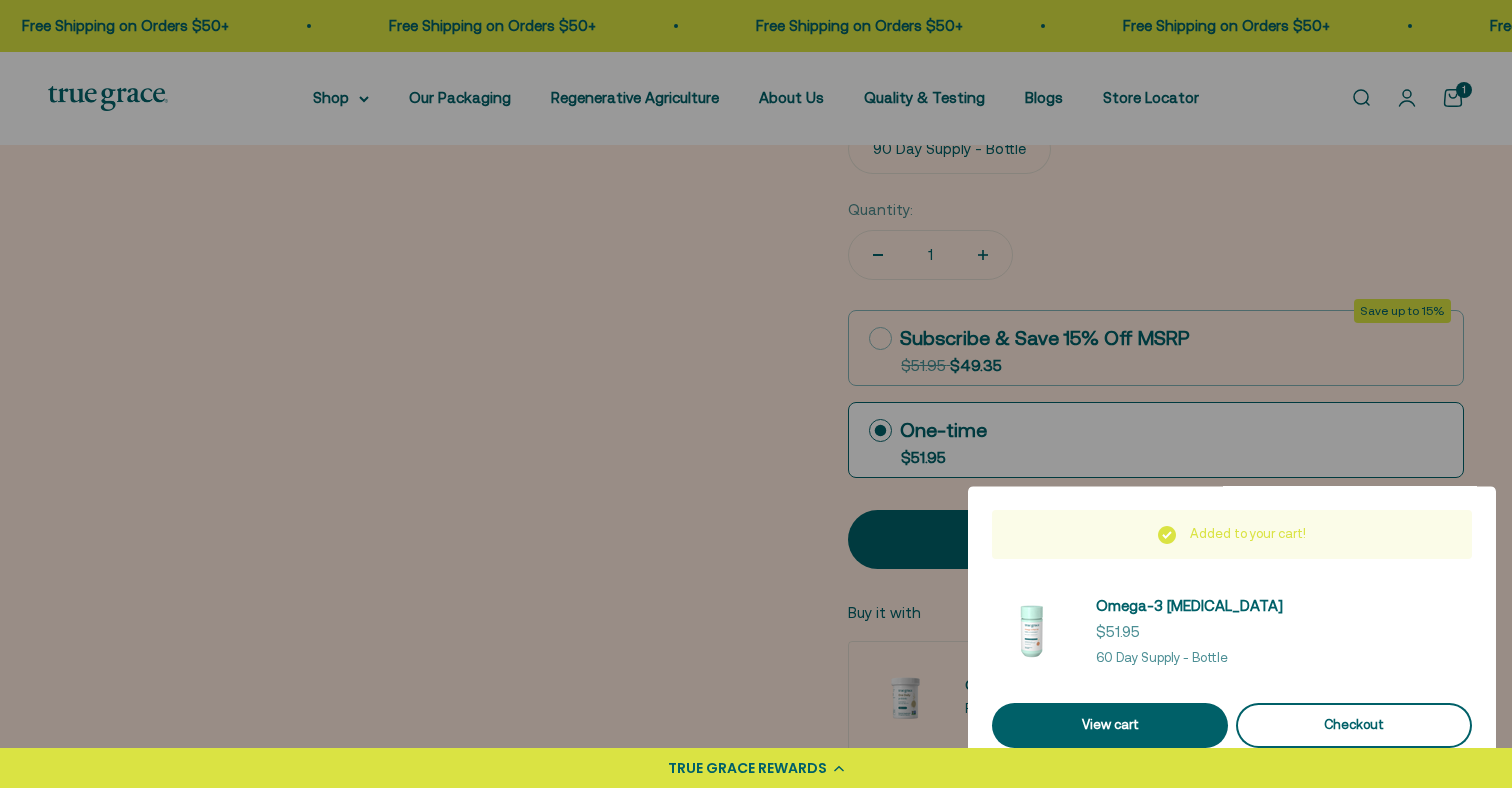 click on "Checkout" at bounding box center (1354, 725) 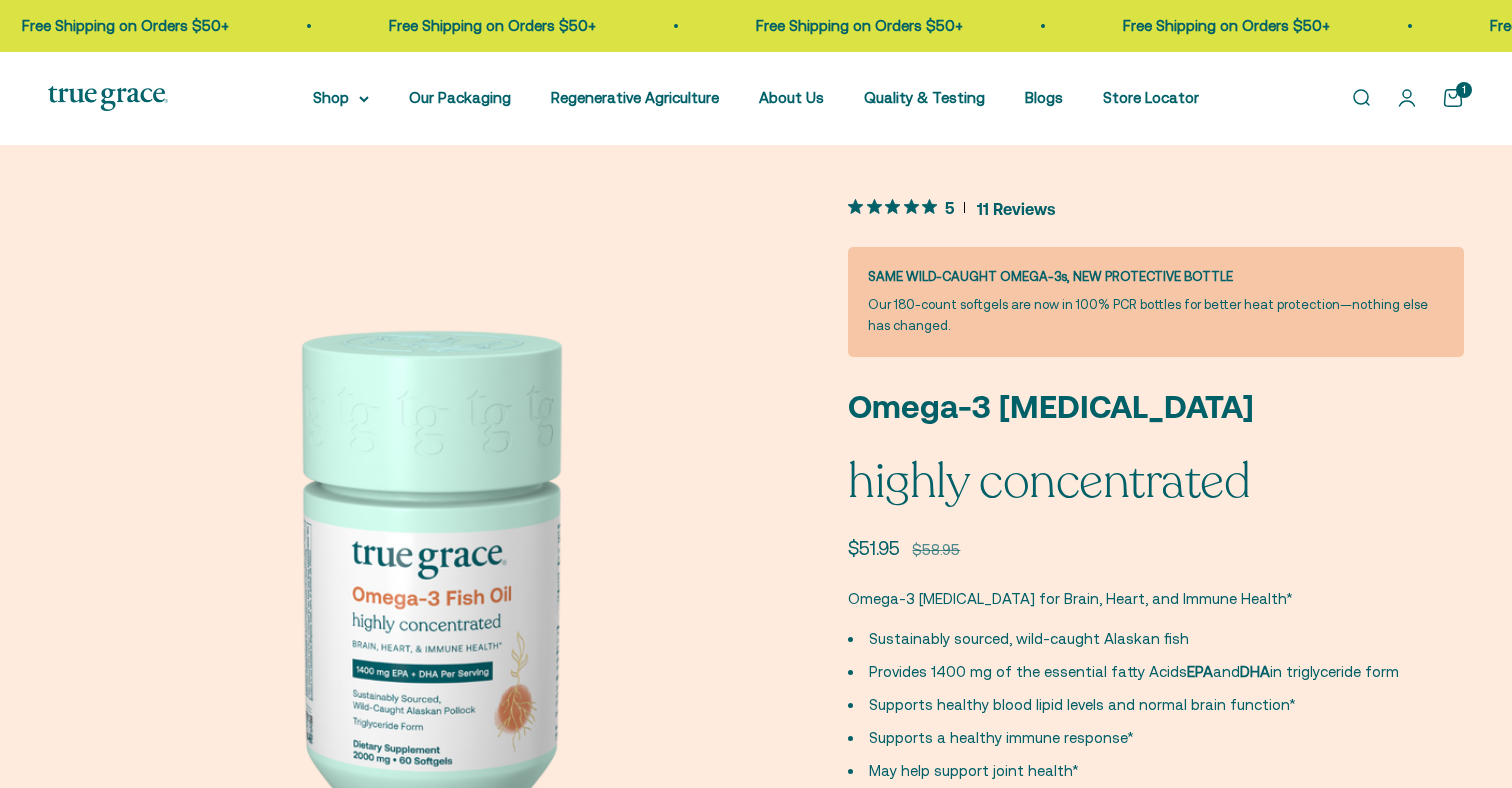 scroll, scrollTop: 105, scrollLeft: 0, axis: vertical 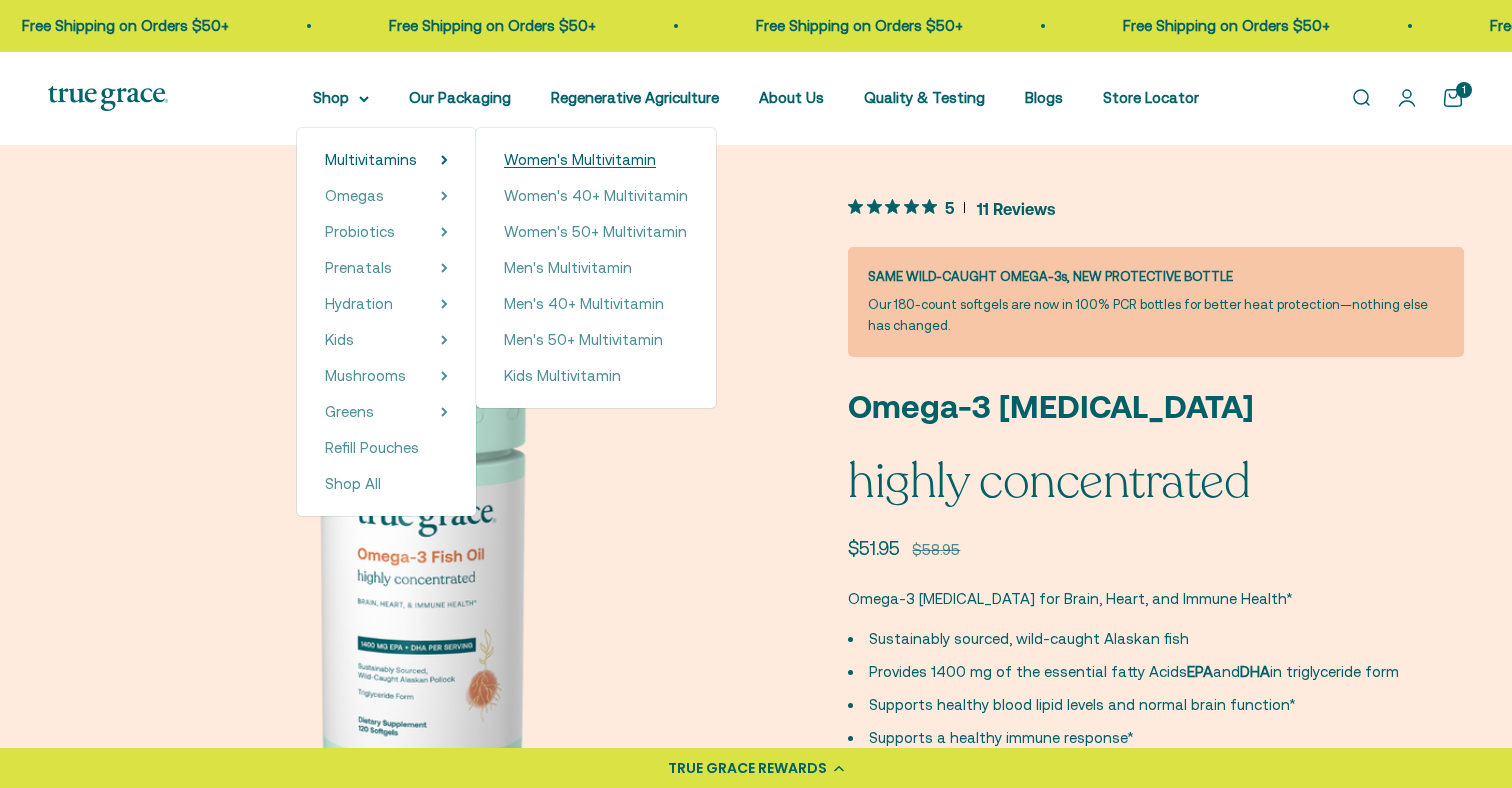 click on "Women's Multivitamin" at bounding box center [580, 159] 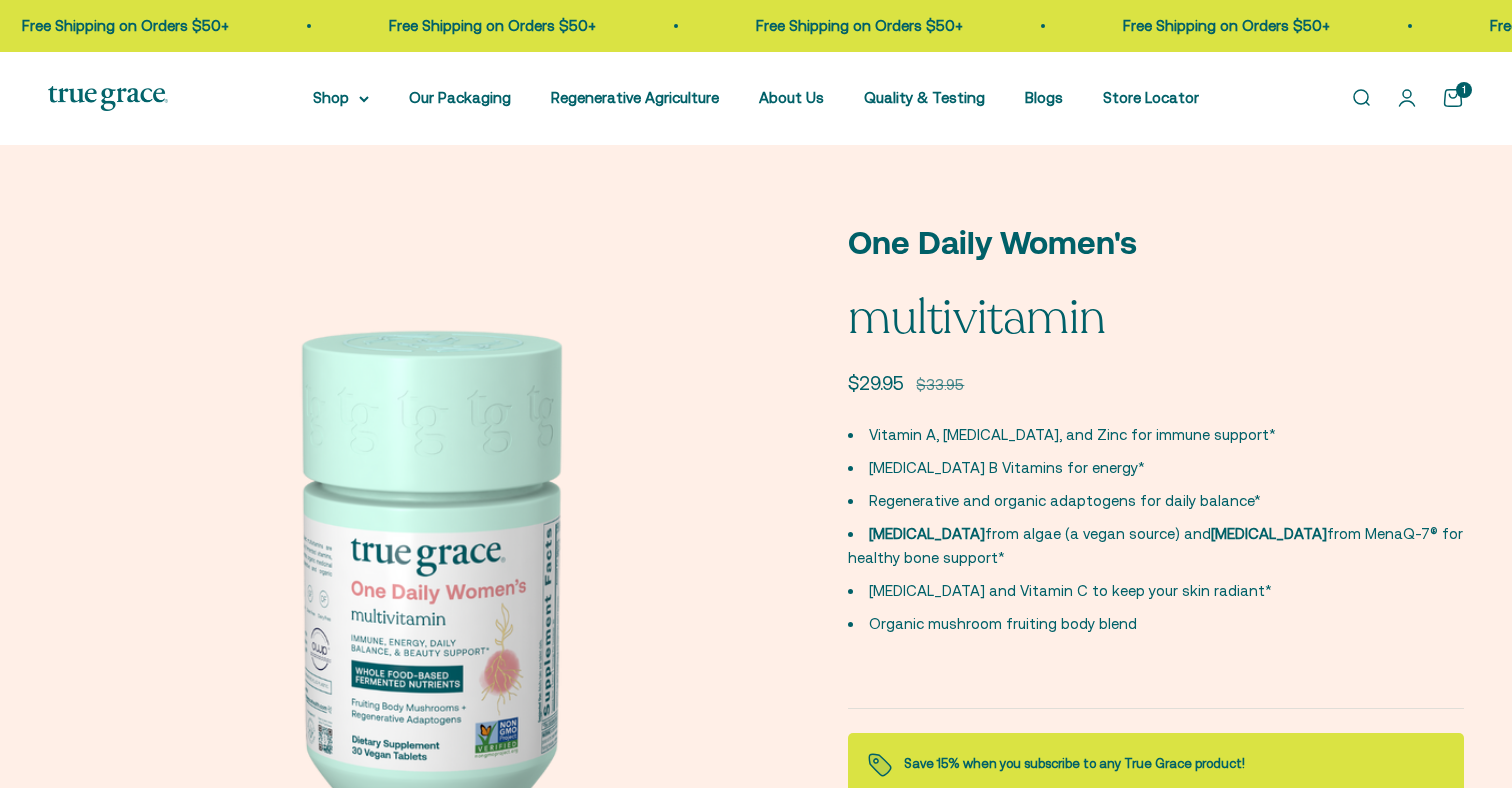 scroll, scrollTop: 0, scrollLeft: 0, axis: both 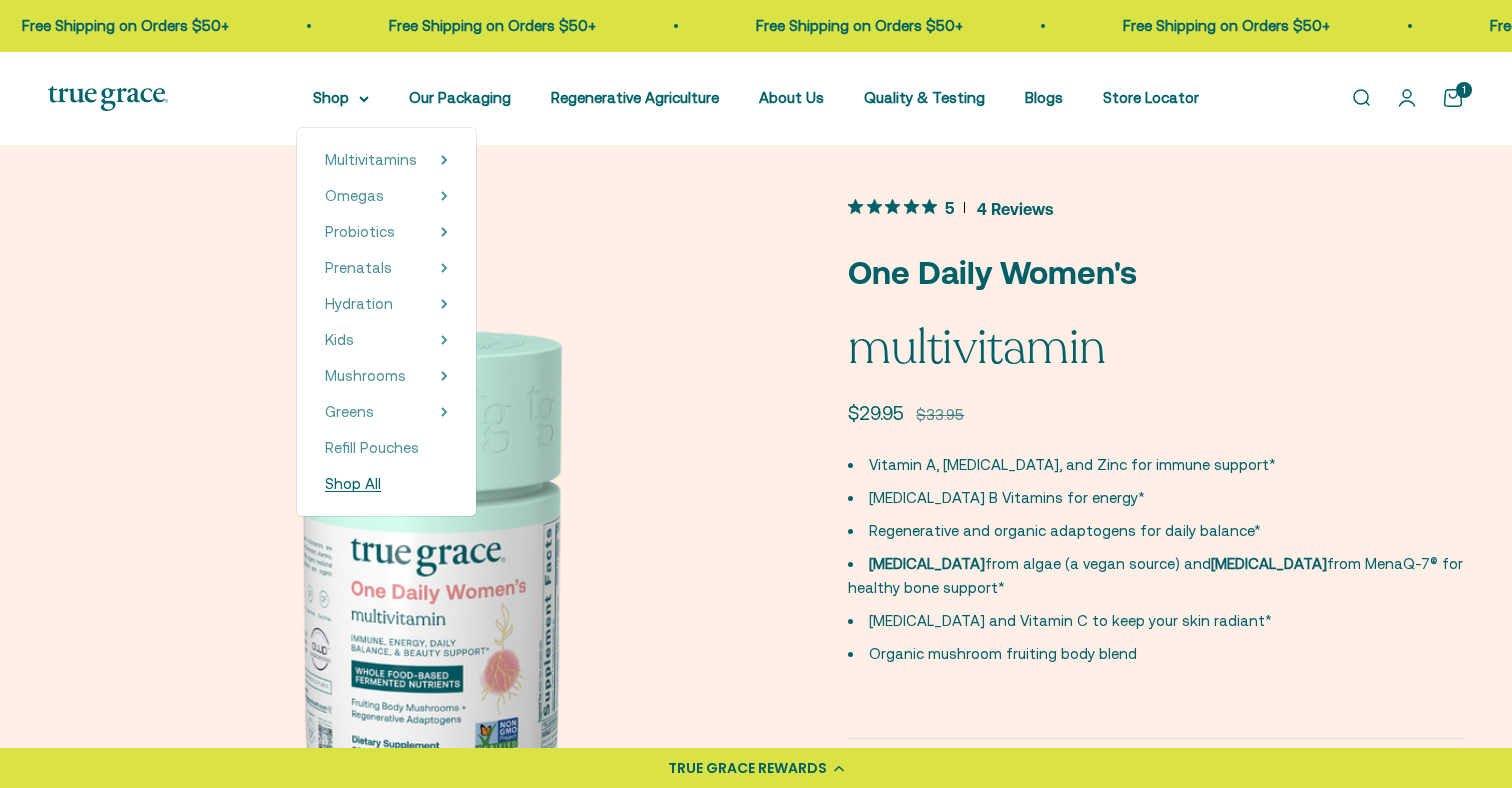 click on "Shop All" at bounding box center [353, 483] 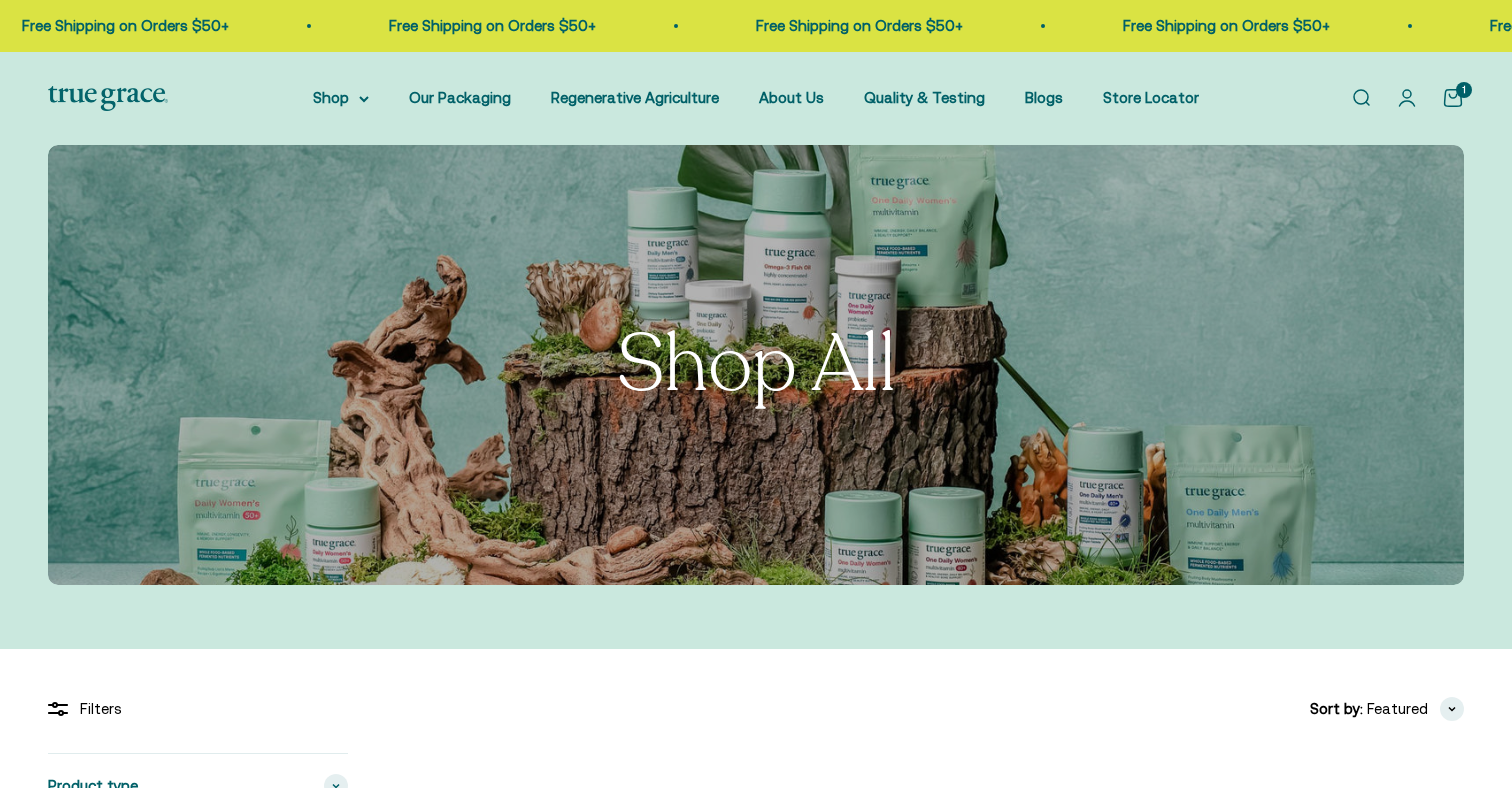 scroll, scrollTop: 0, scrollLeft: 0, axis: both 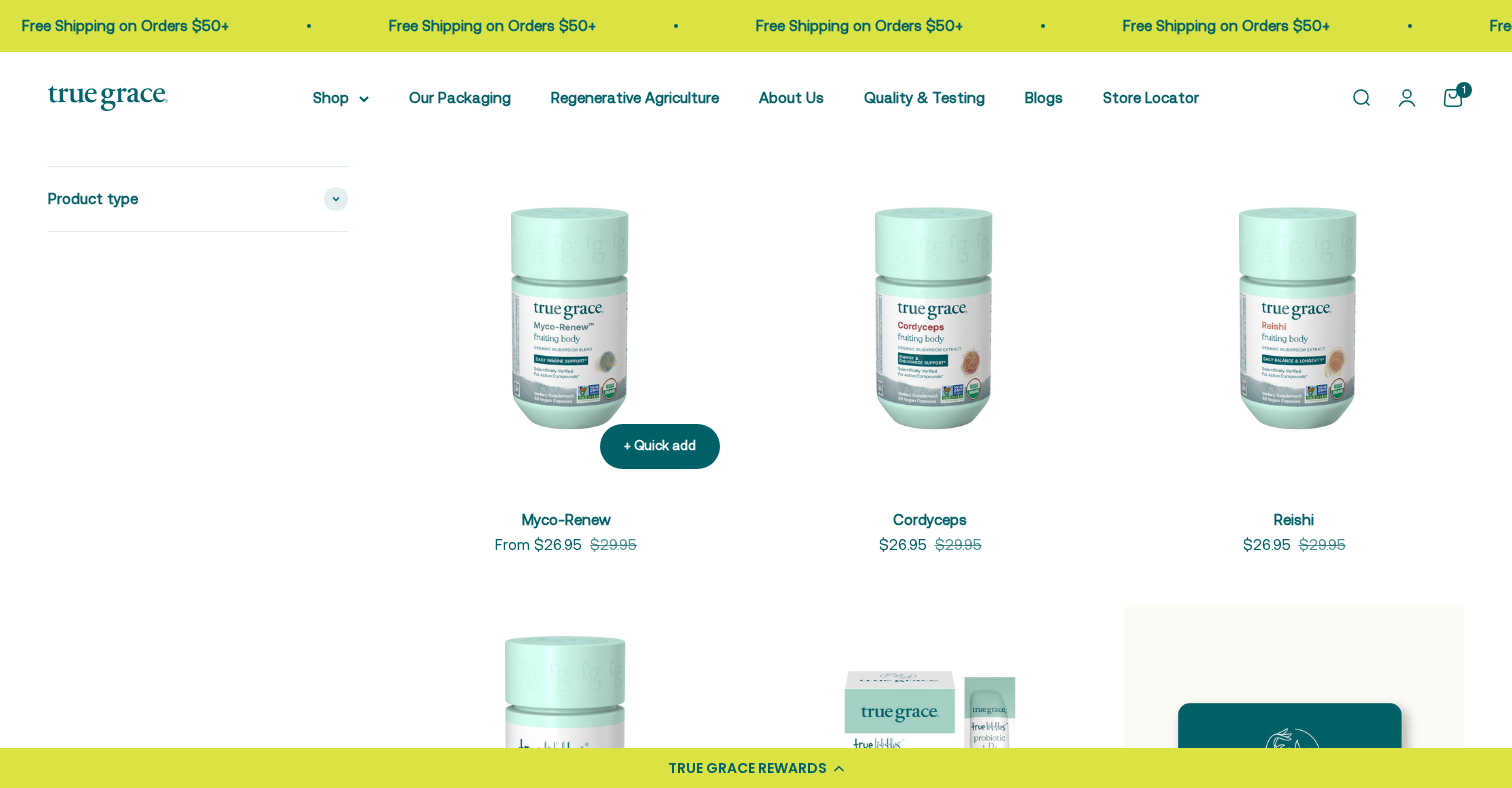 click at bounding box center (566, 315) 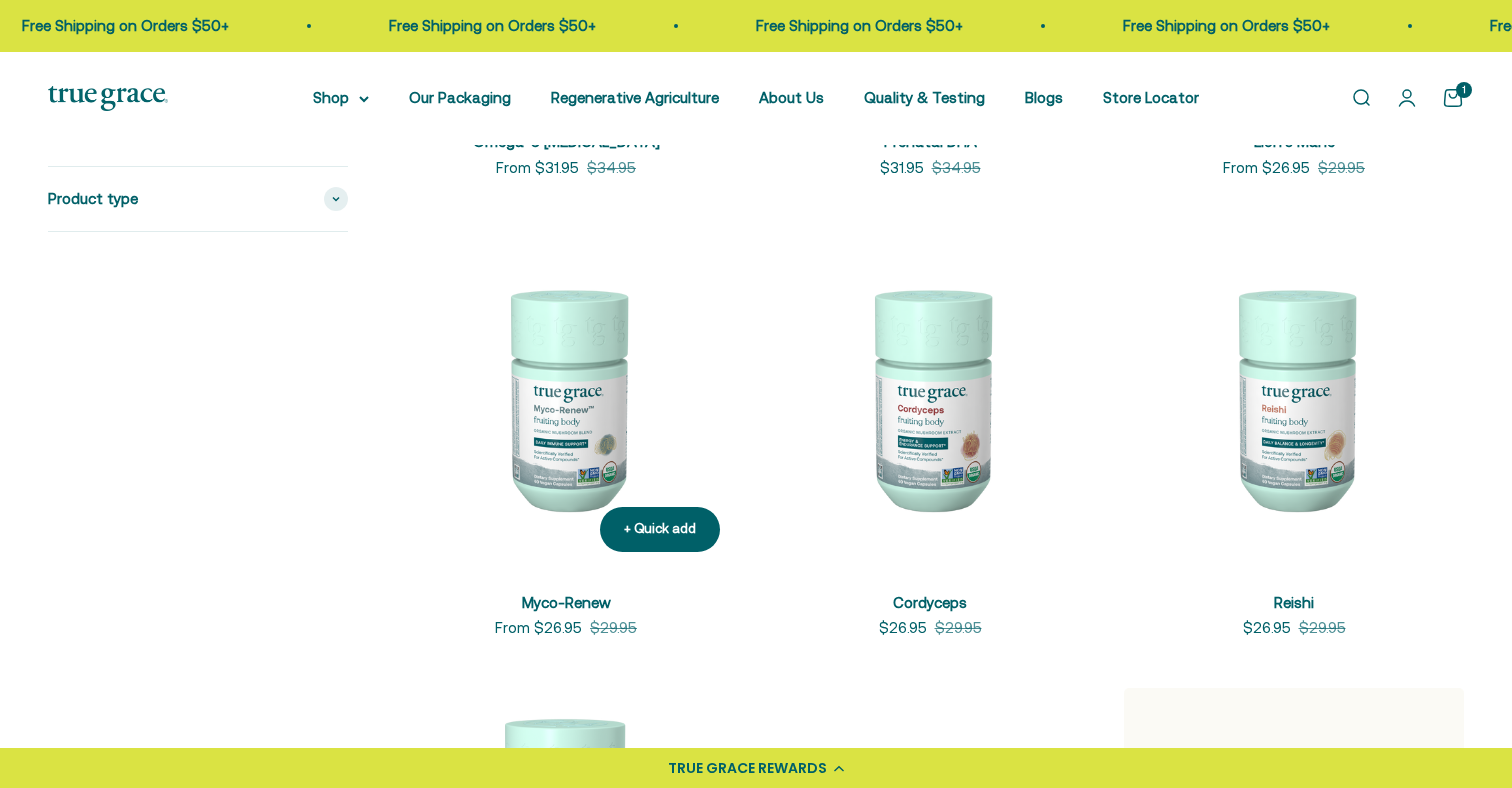 scroll, scrollTop: 1899, scrollLeft: 0, axis: vertical 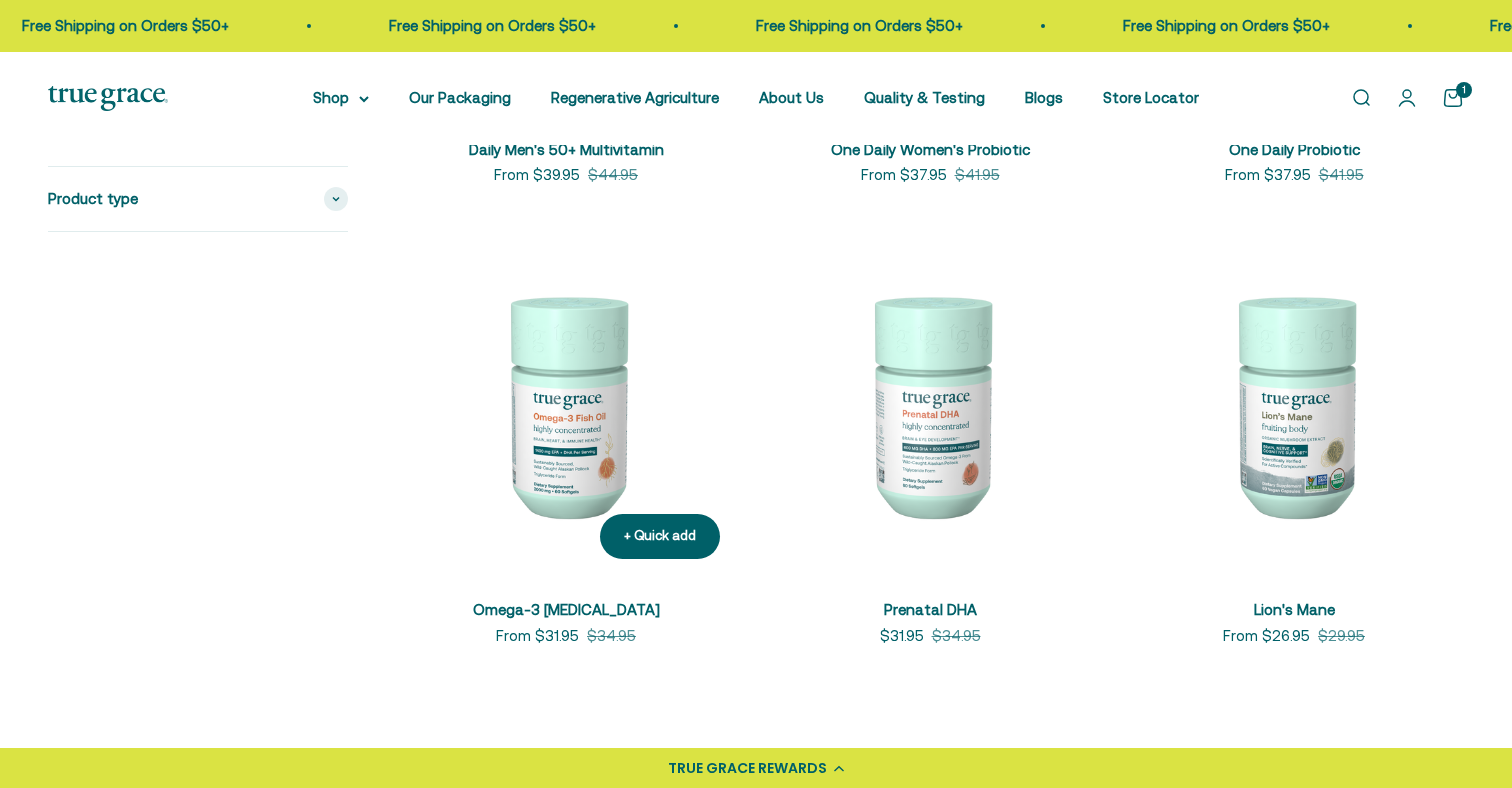 click at bounding box center [566, 405] 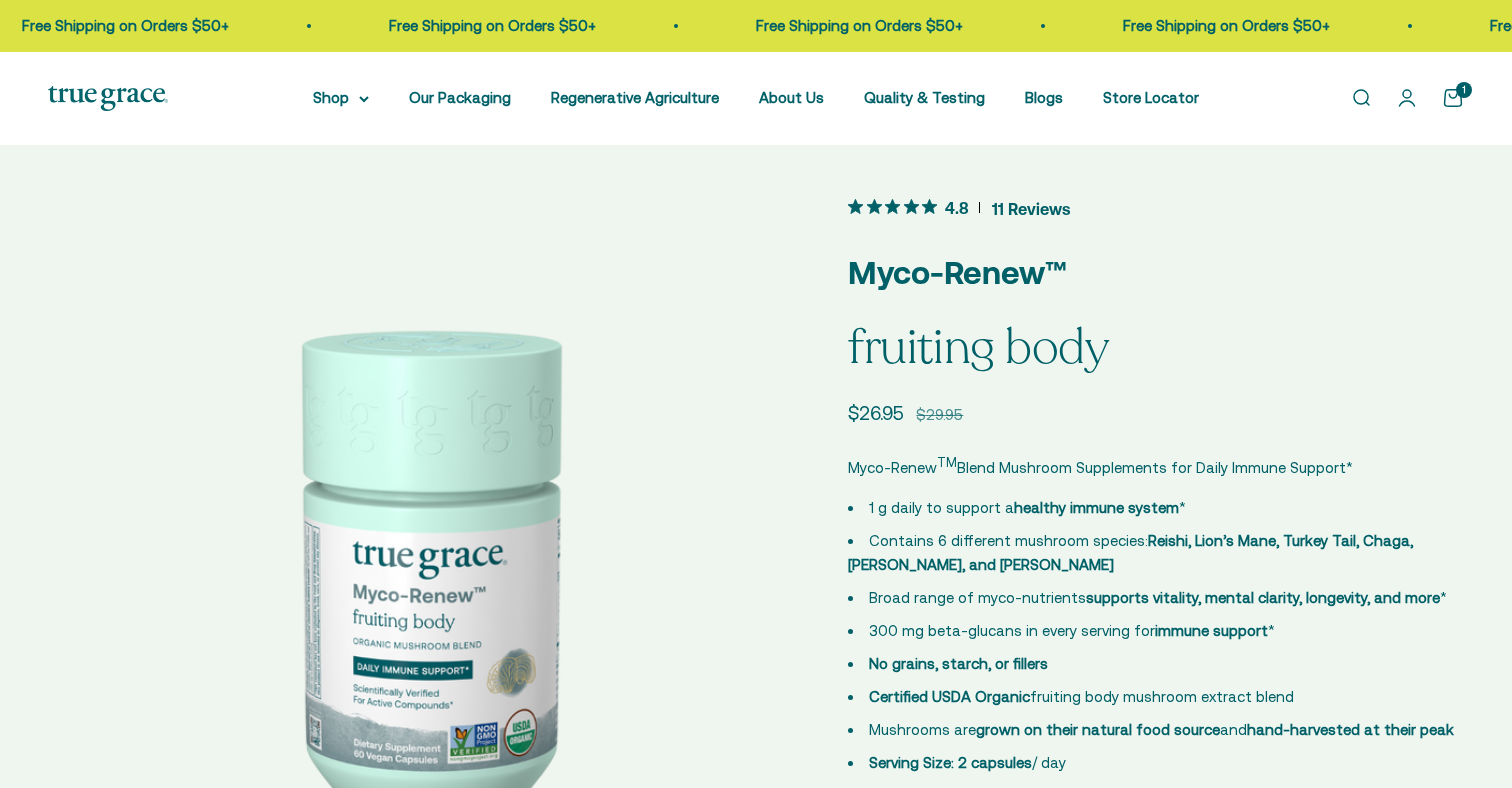 scroll, scrollTop: 0, scrollLeft: 0, axis: both 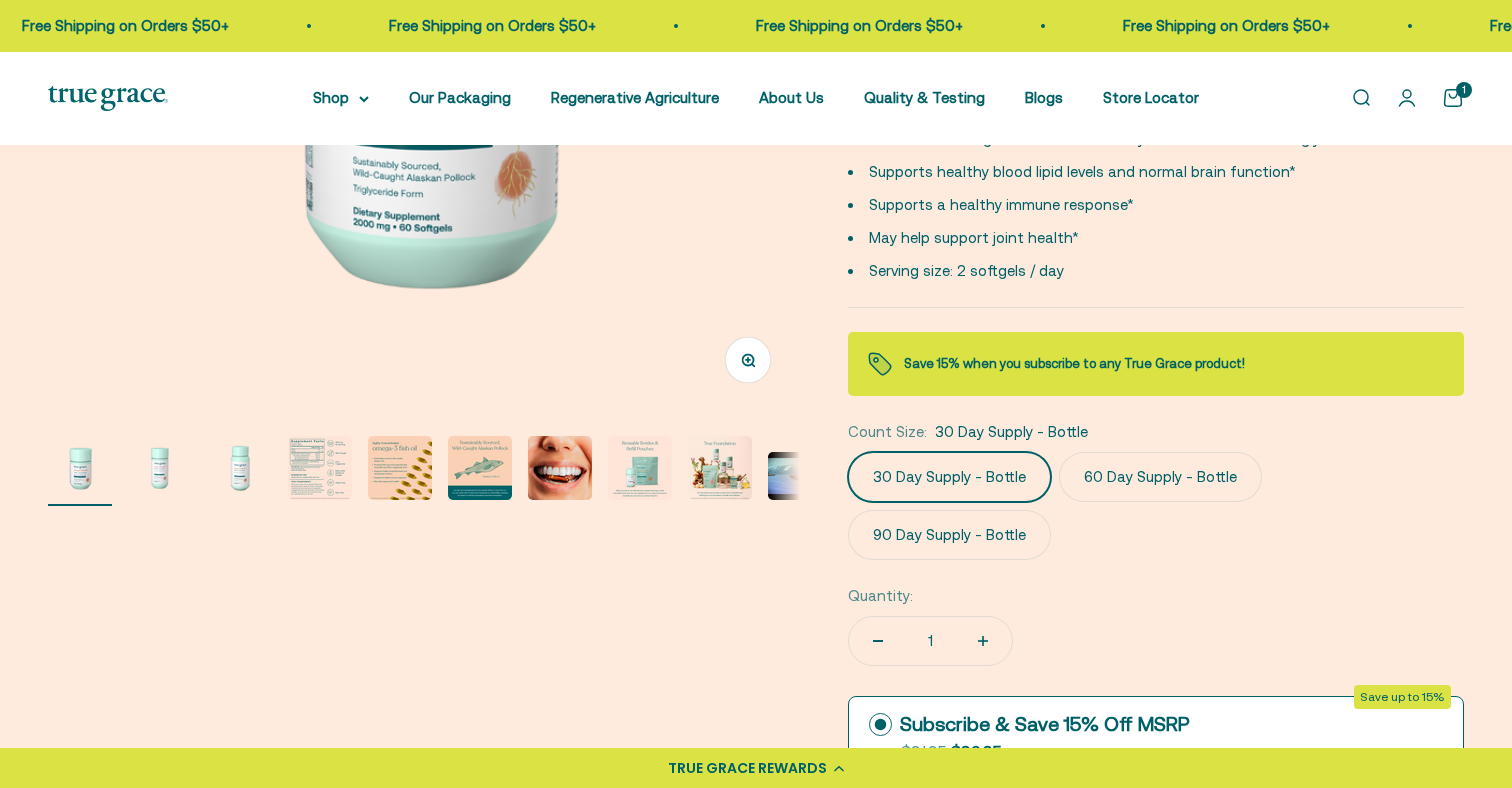 click on "30 Day Supply - Bottle
60 Day Supply - Bottle
90 Day Supply - Bottle" 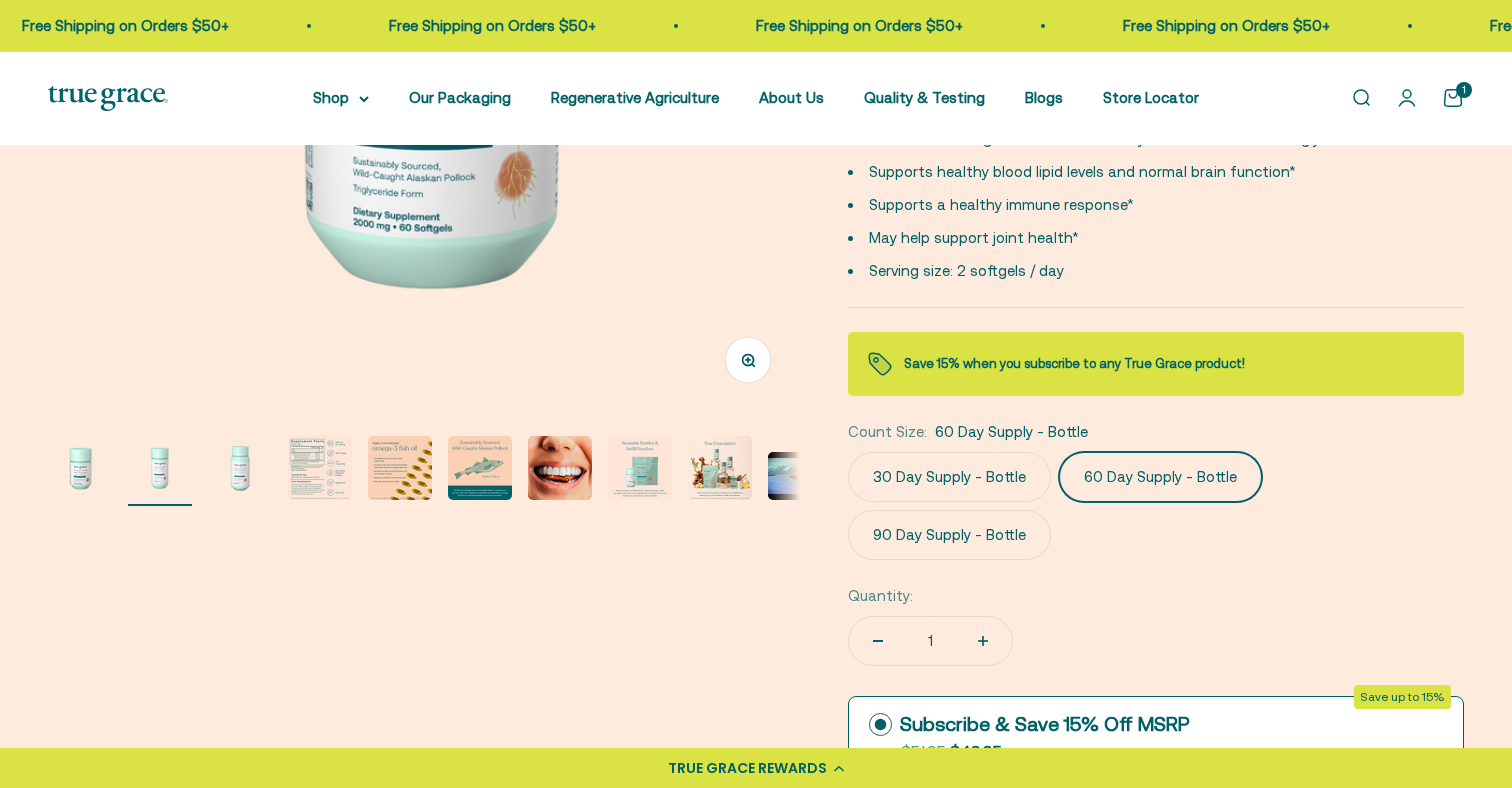 scroll, scrollTop: 0, scrollLeft: 776, axis: horizontal 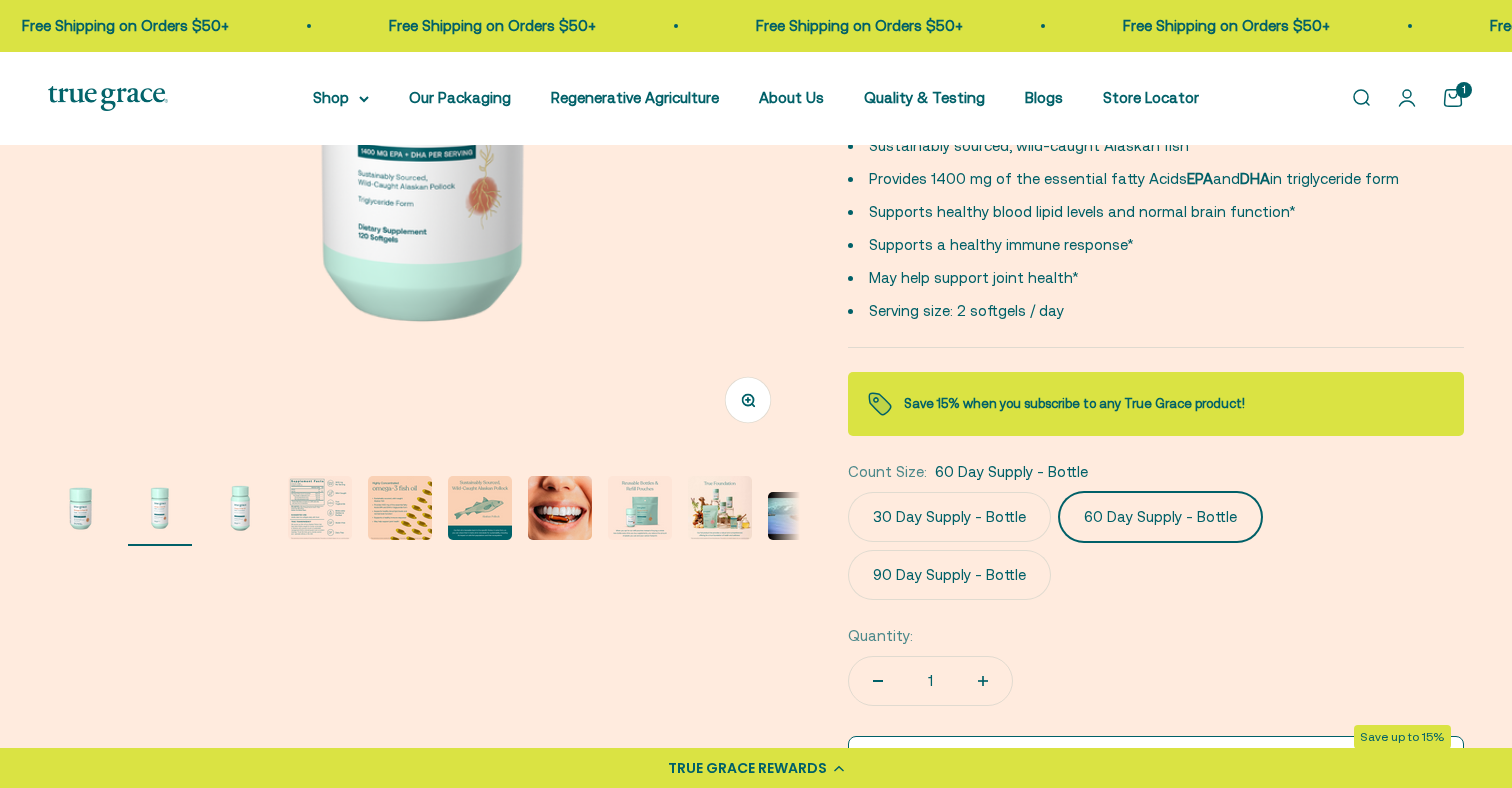 click on "90 Day Supply - Bottle" 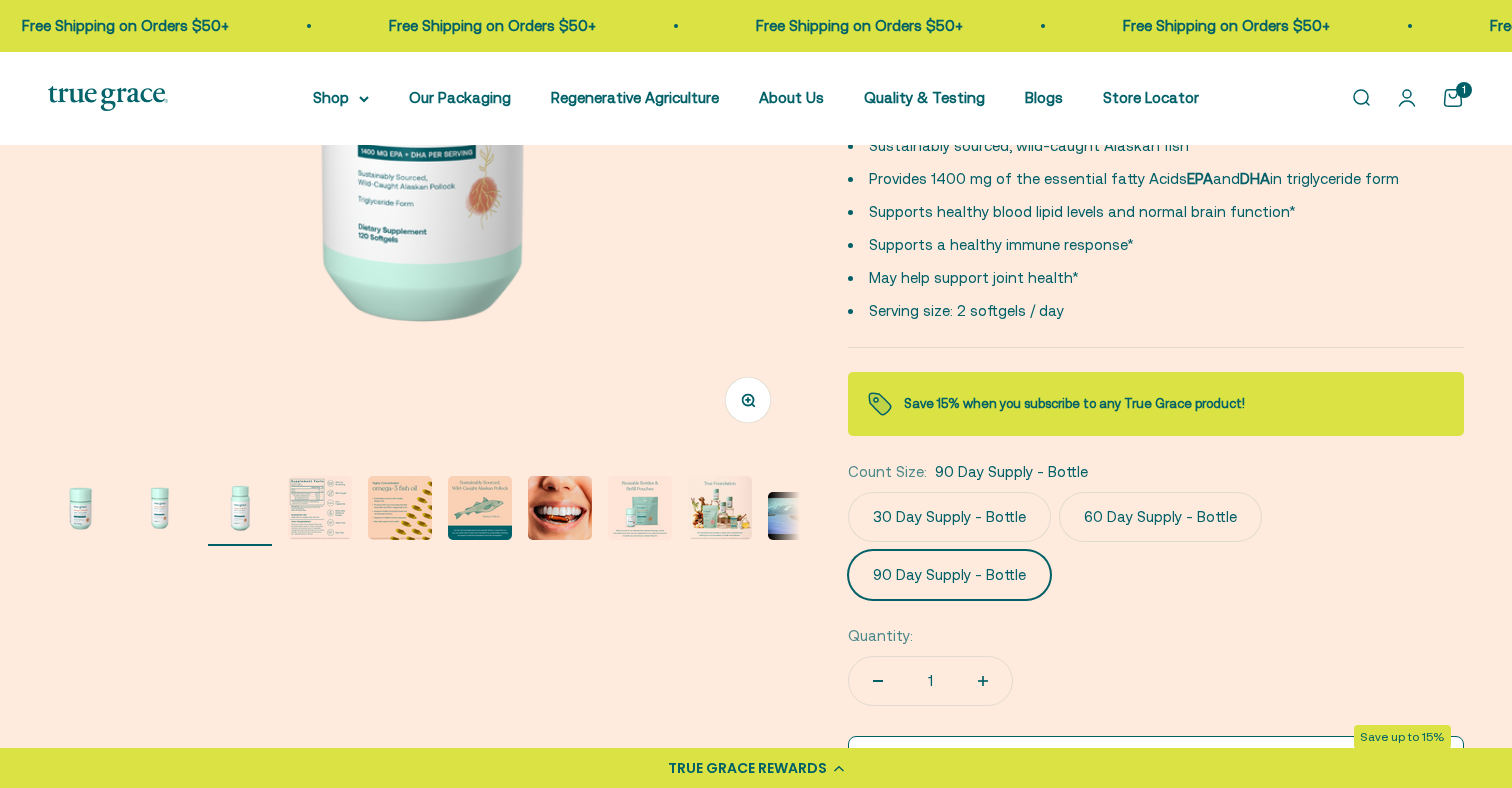 scroll, scrollTop: 0, scrollLeft: 1553, axis: horizontal 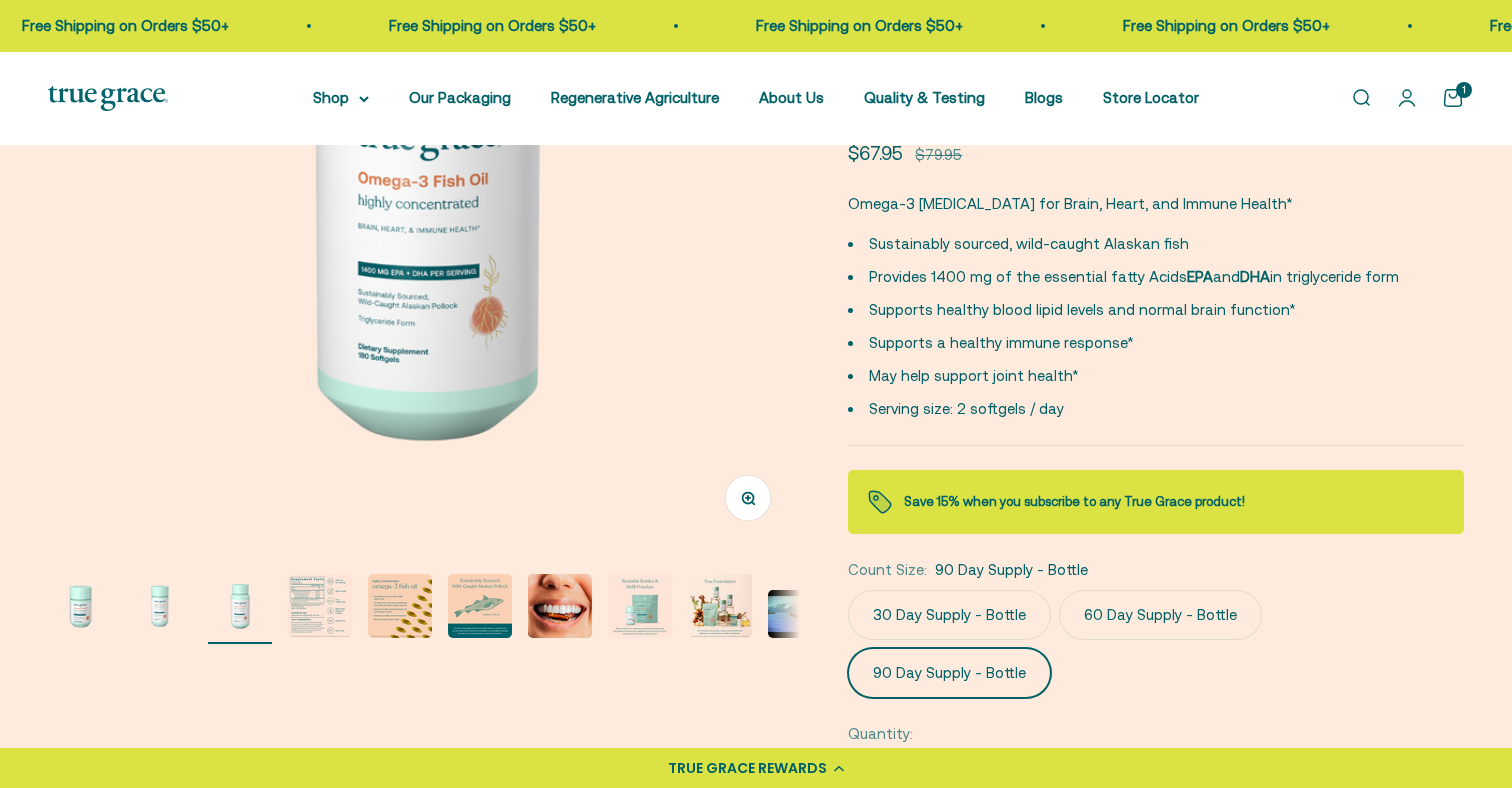 click on "30 Day Supply - Bottle" 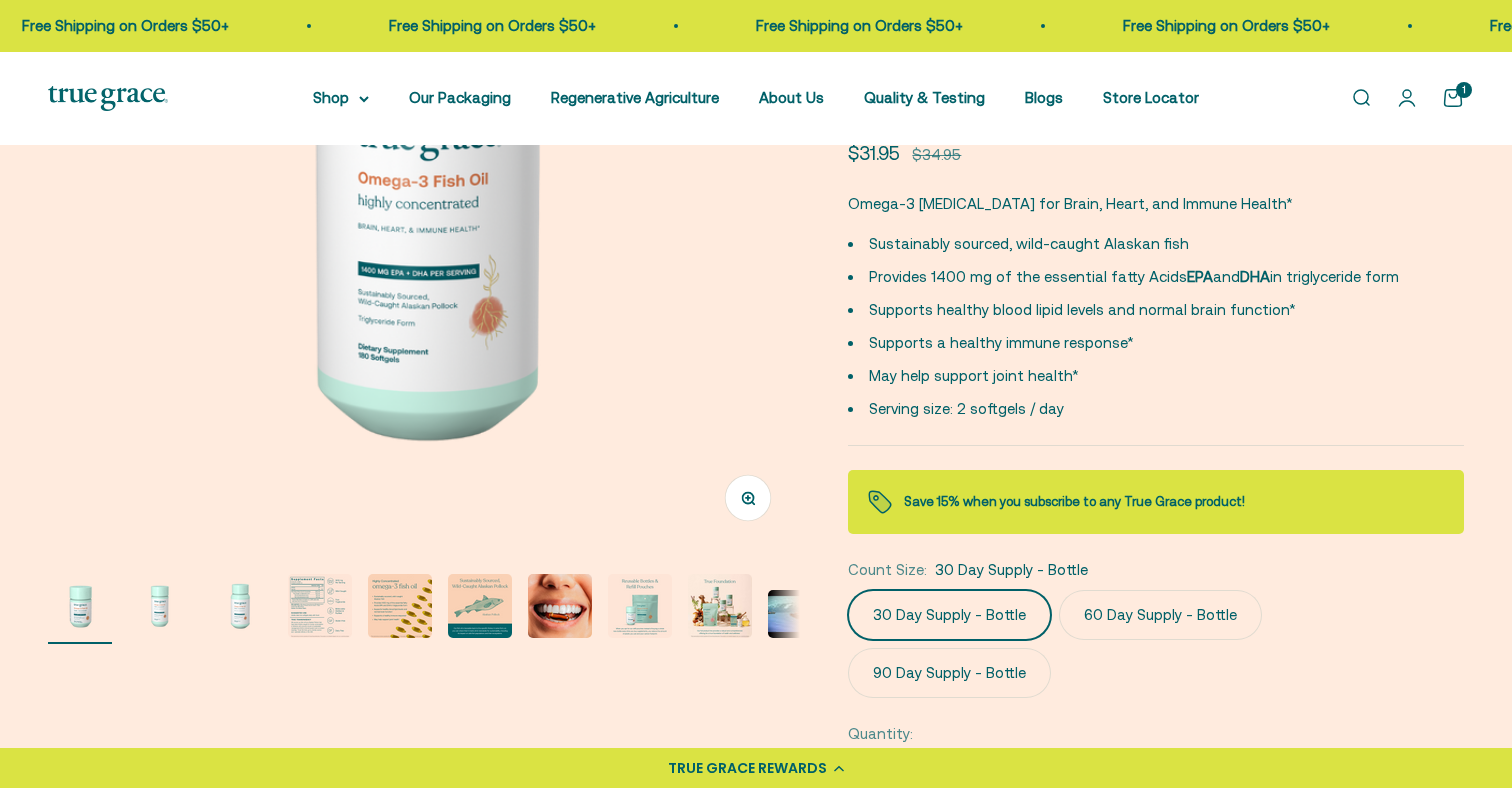 scroll, scrollTop: 0, scrollLeft: 0, axis: both 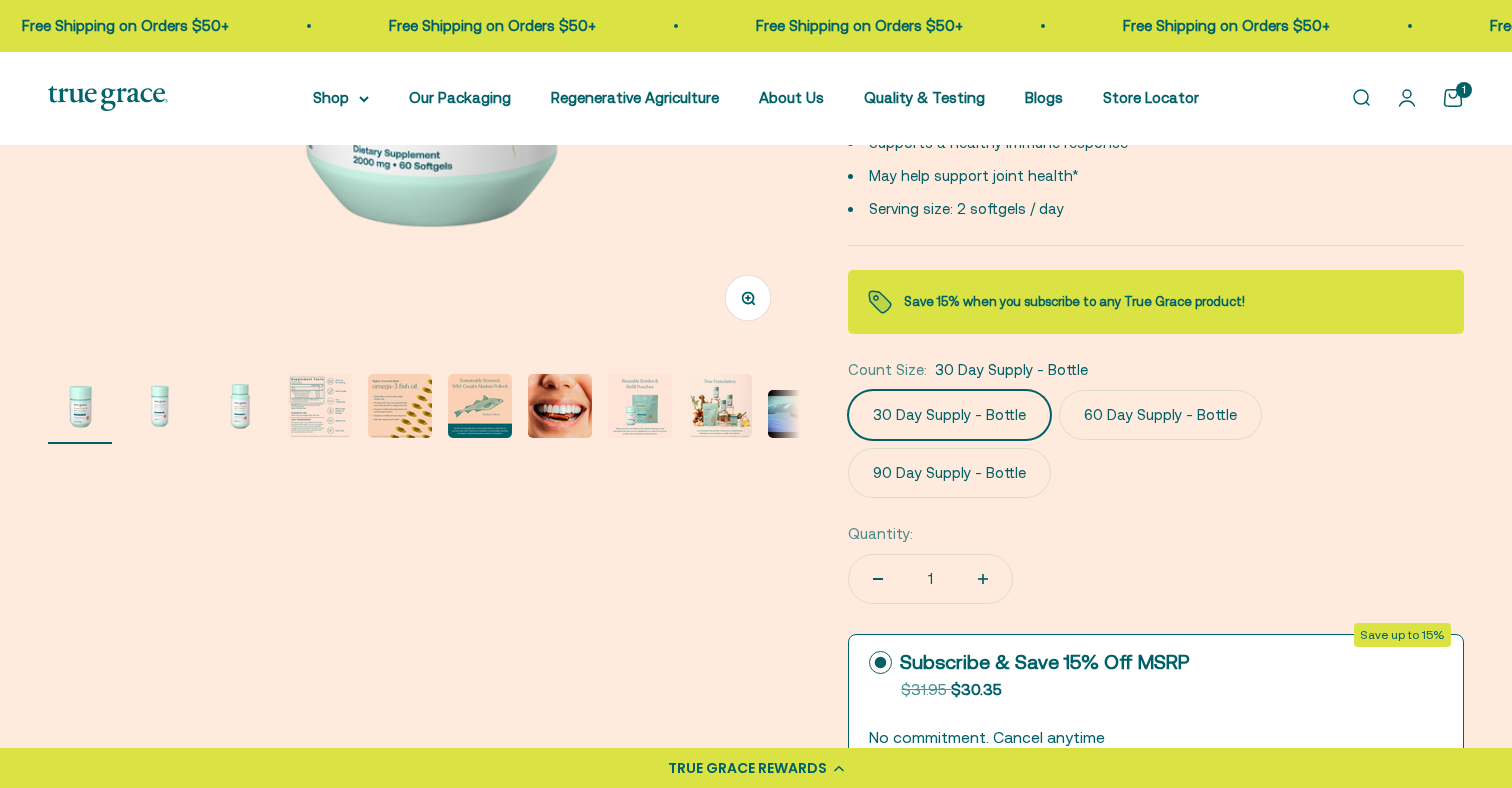 click on "90 Day Supply - Bottle" 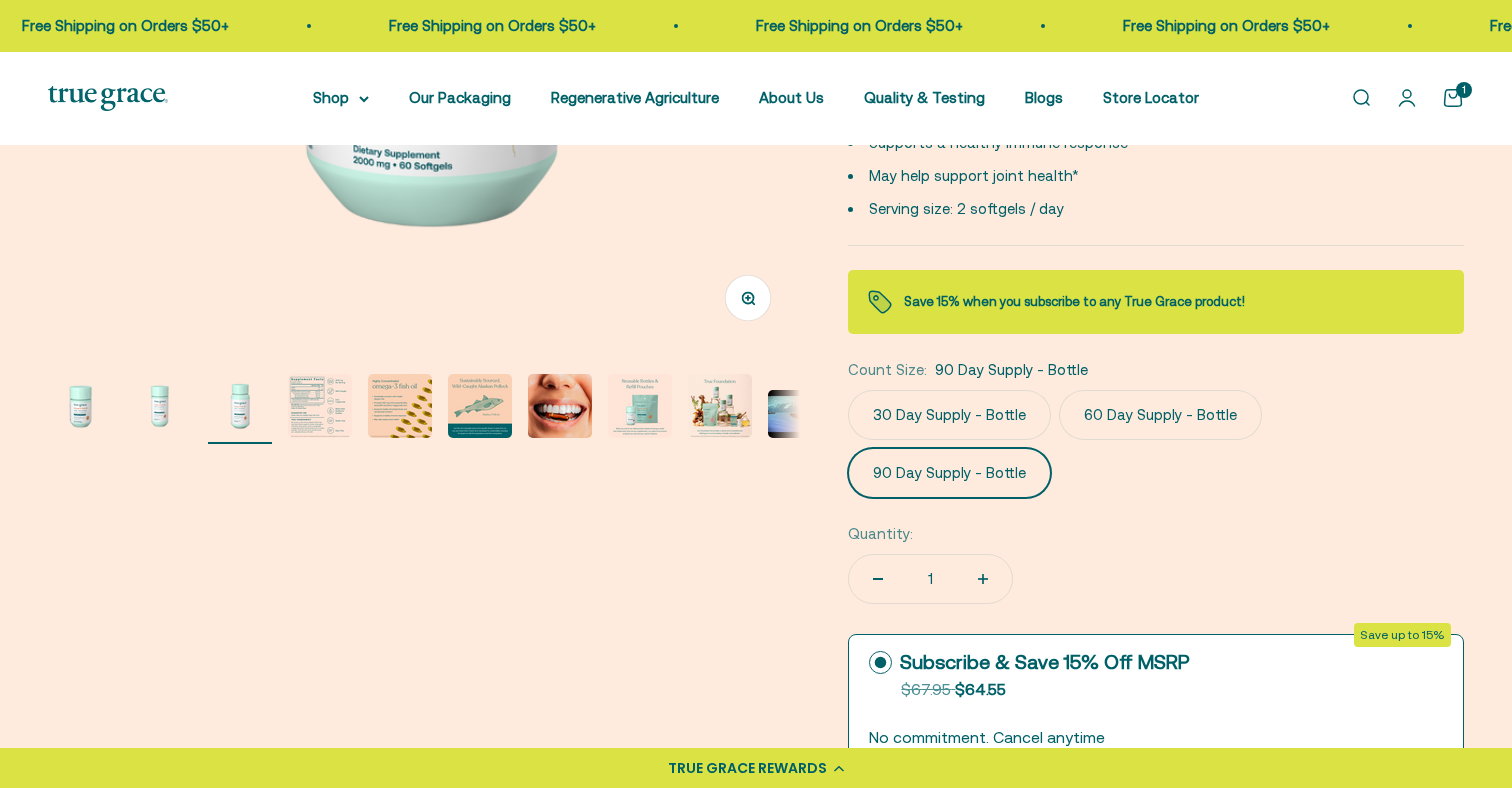 scroll, scrollTop: 0, scrollLeft: 1553, axis: horizontal 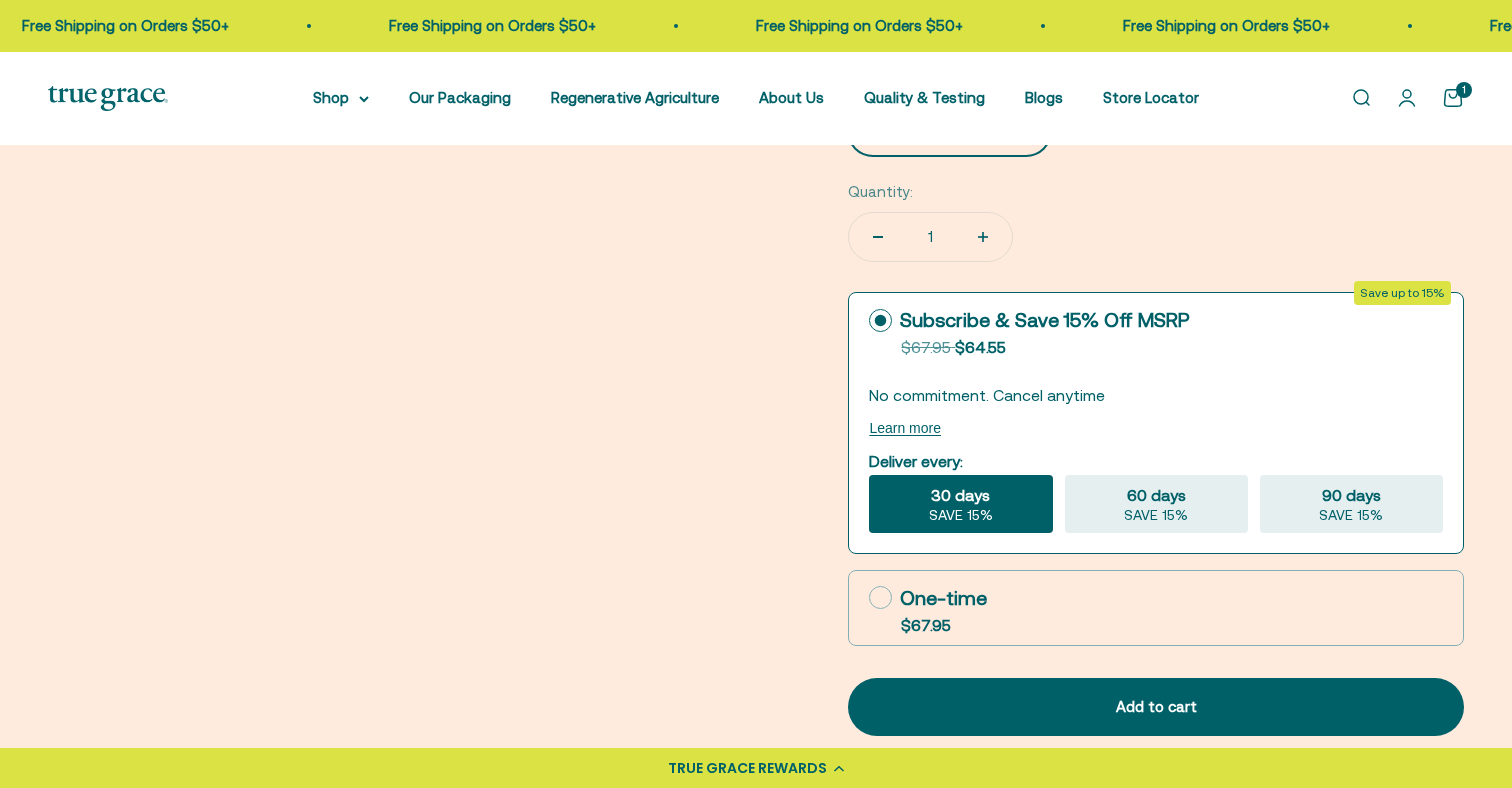 click on "One-time" at bounding box center [928, 598] 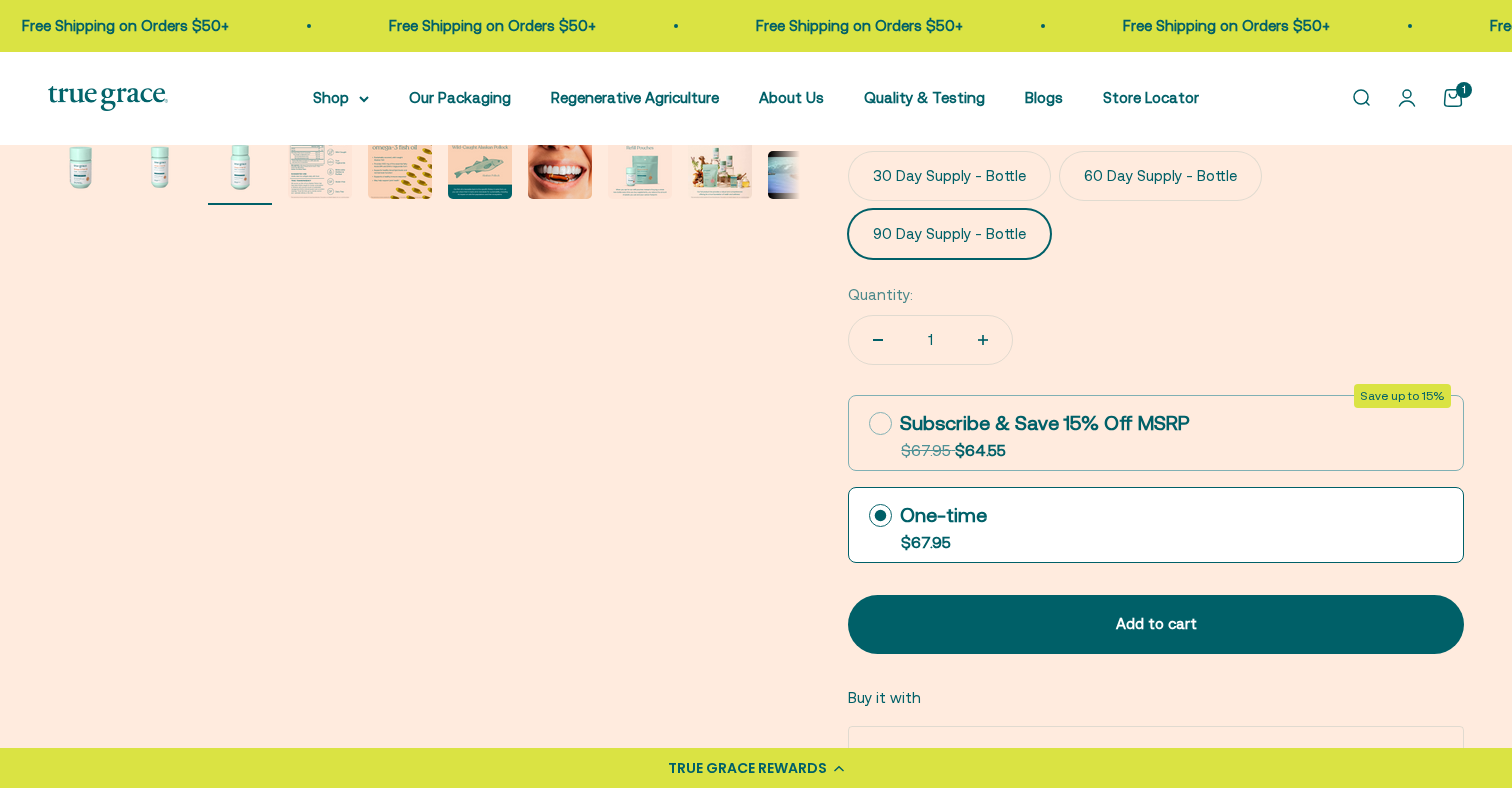 scroll, scrollTop: 943, scrollLeft: 0, axis: vertical 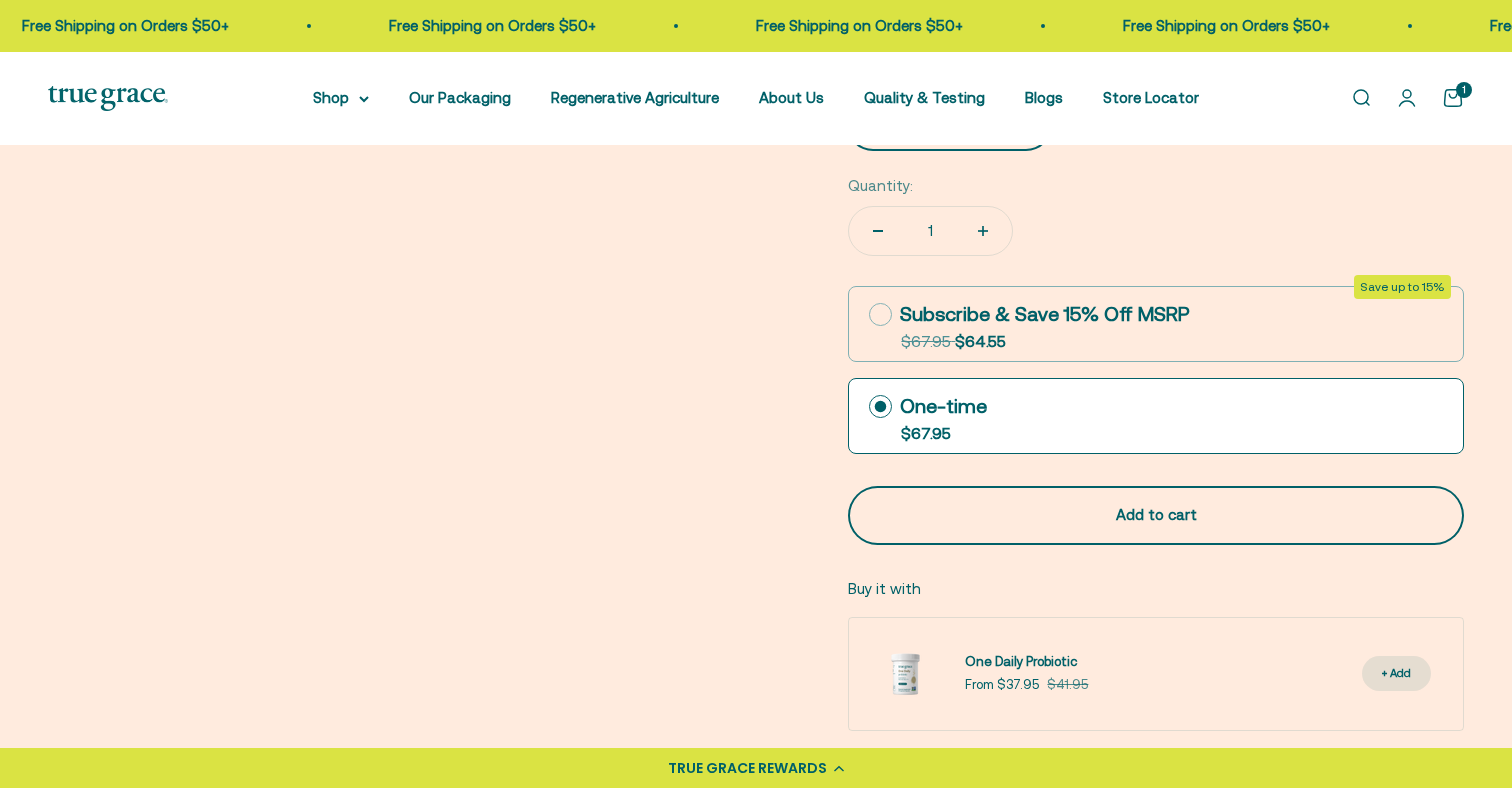 click on "Add to cart" at bounding box center [1156, 515] 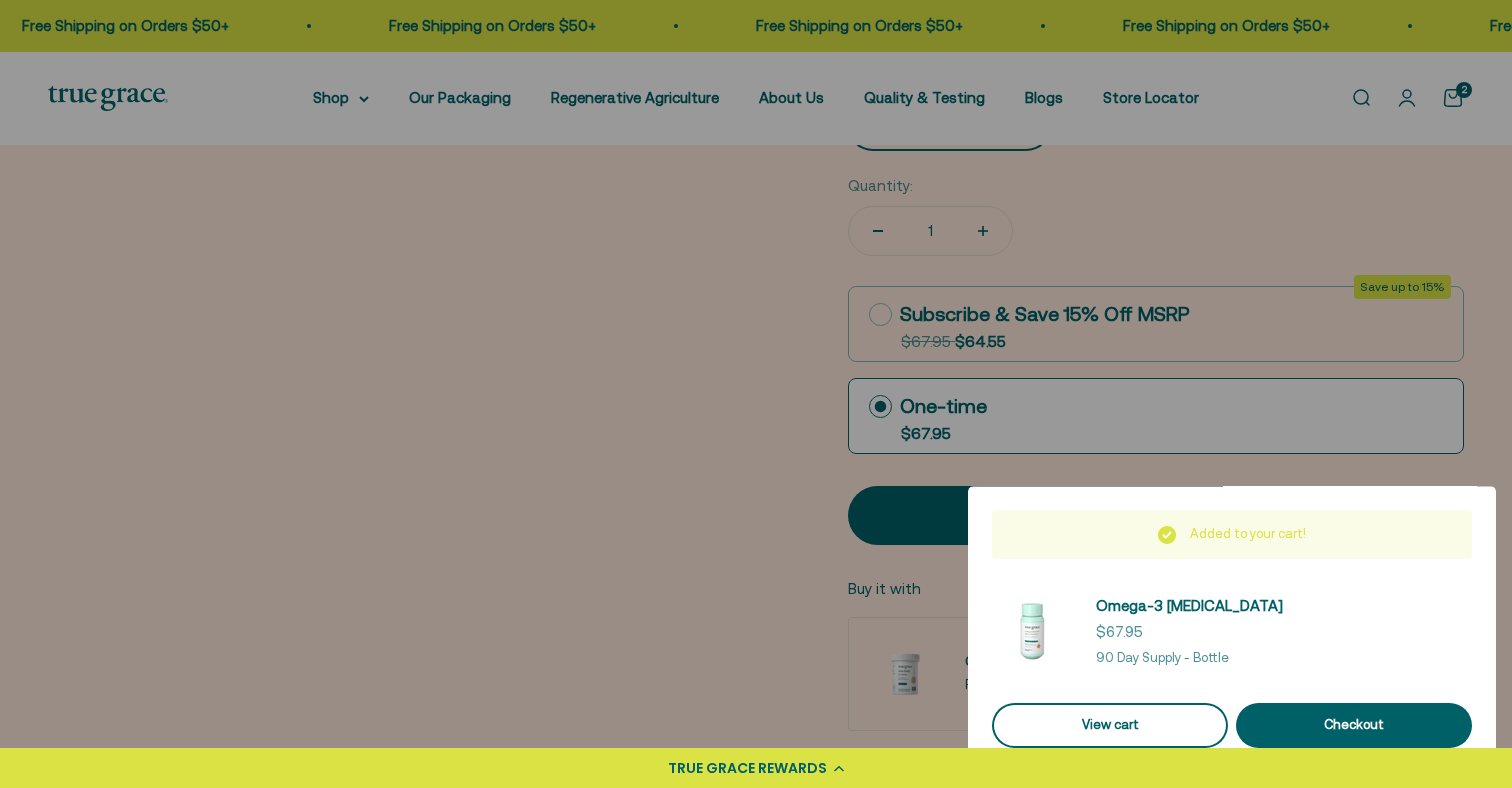 click on "View cart" at bounding box center (1110, 725) 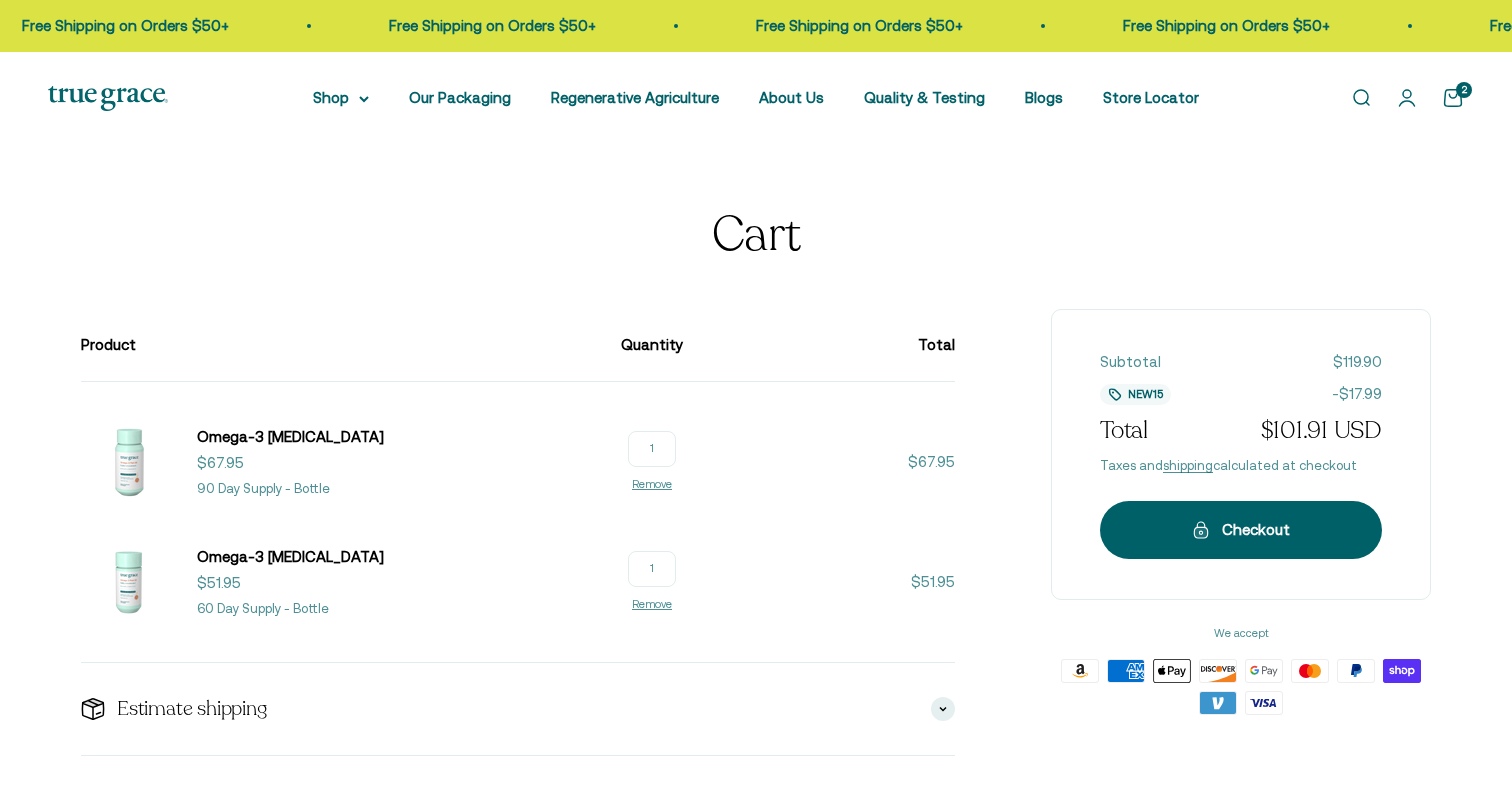 scroll, scrollTop: 0, scrollLeft: 0, axis: both 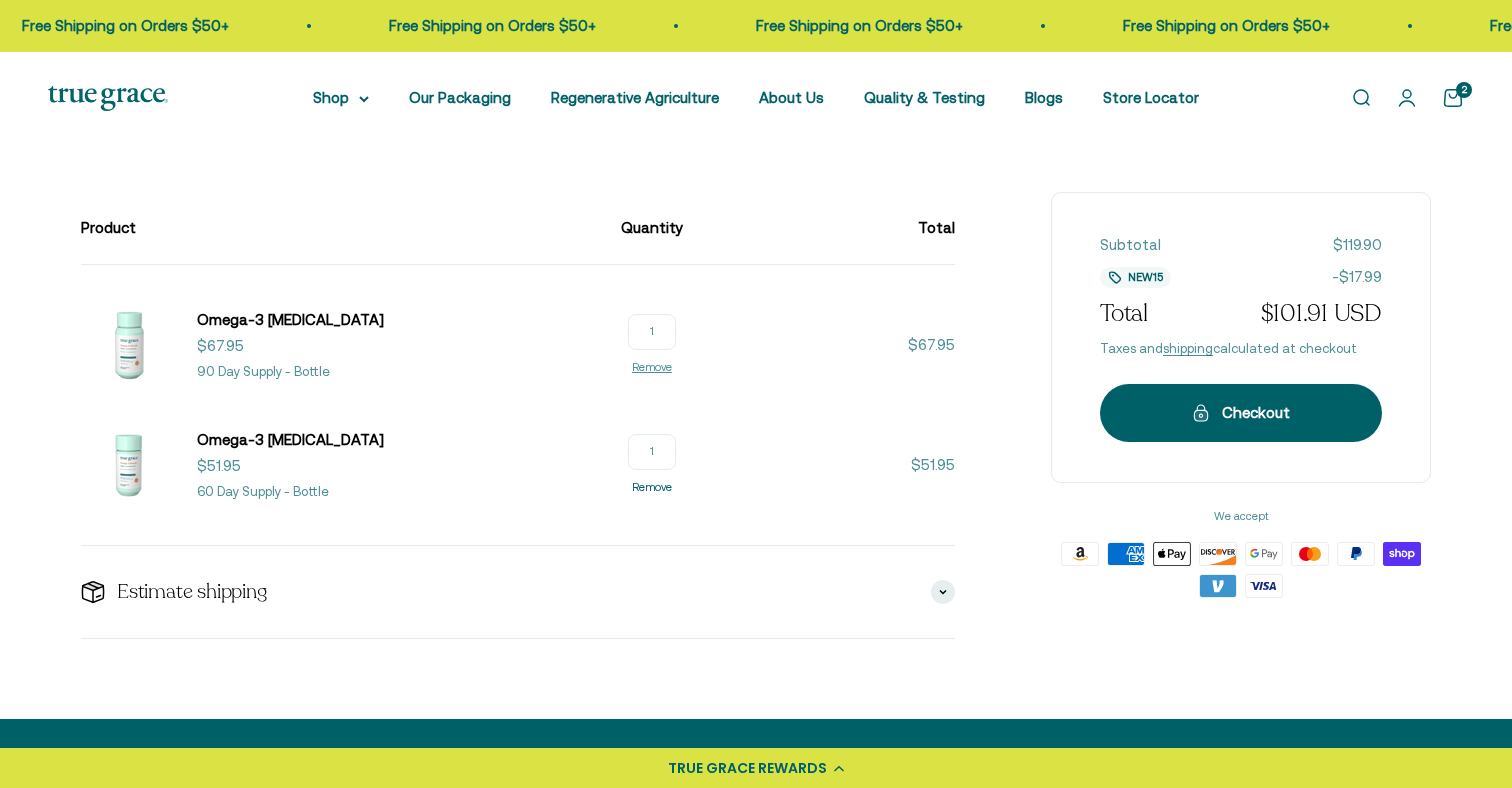 click on "Remove" at bounding box center [652, 487] 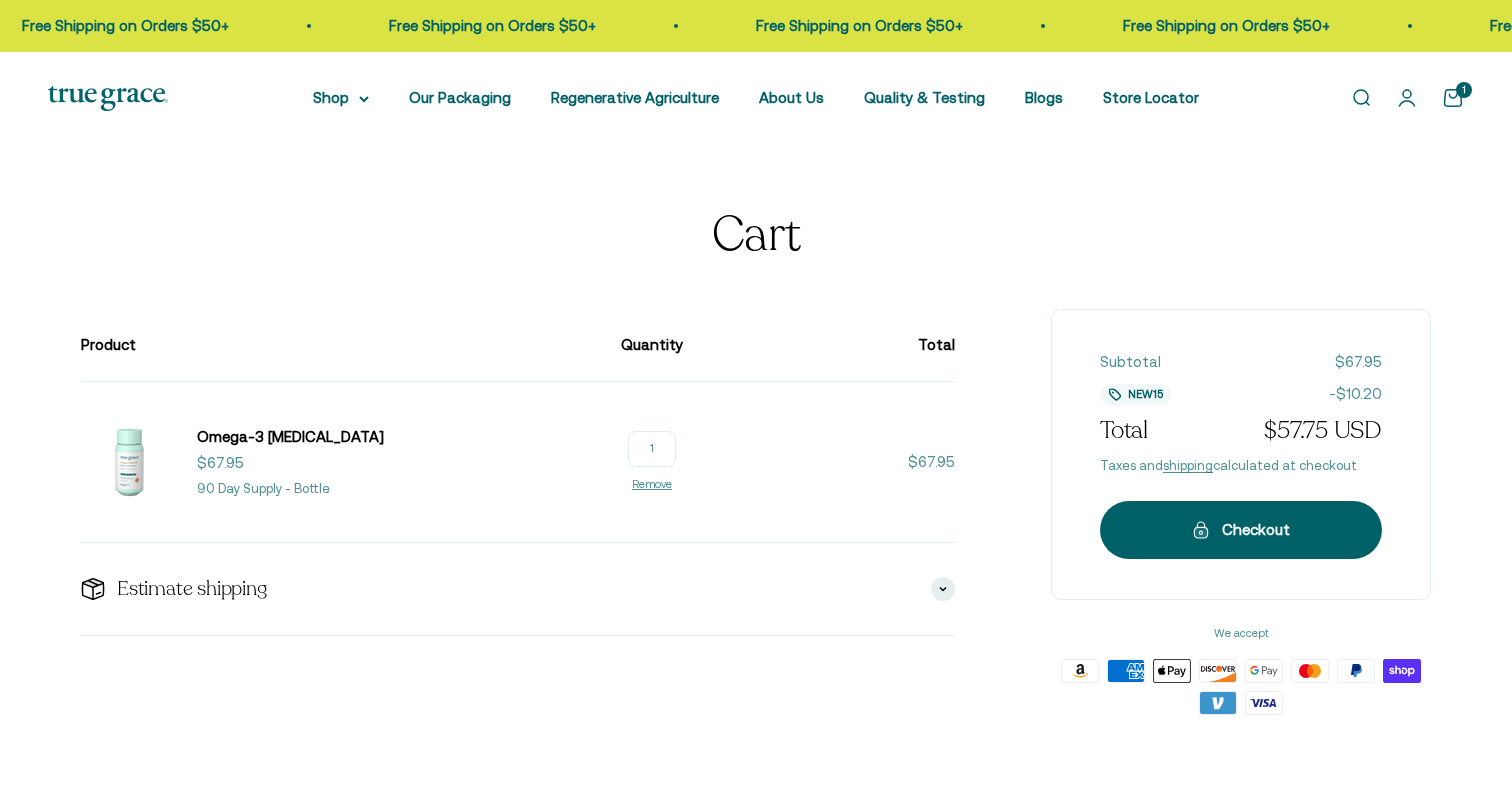scroll, scrollTop: 0, scrollLeft: 0, axis: both 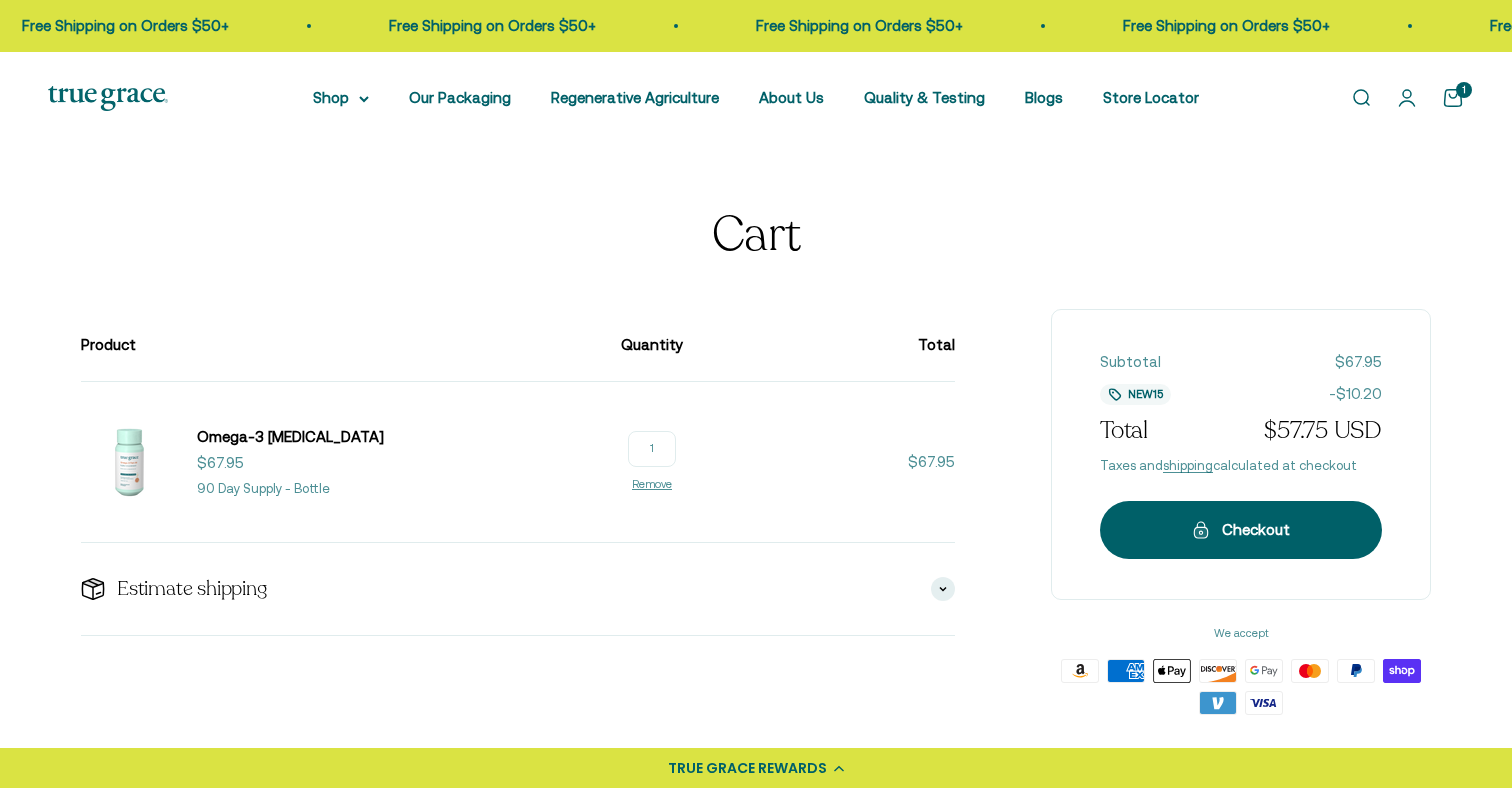 click on "TRUE GRACE REWARDS" at bounding box center (747, 768) 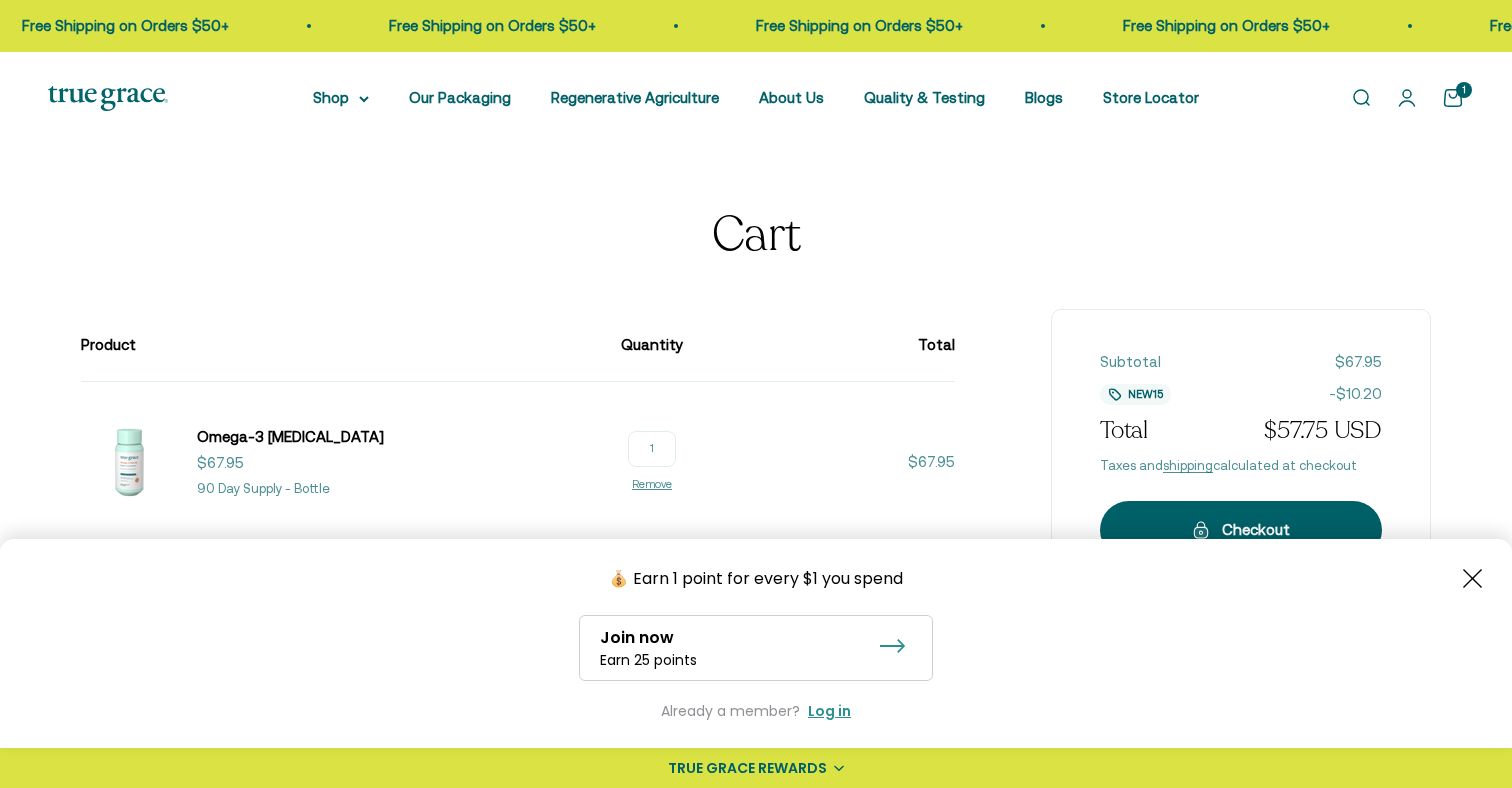 click on "Join now
Earn 25 points" at bounding box center (756, 648) 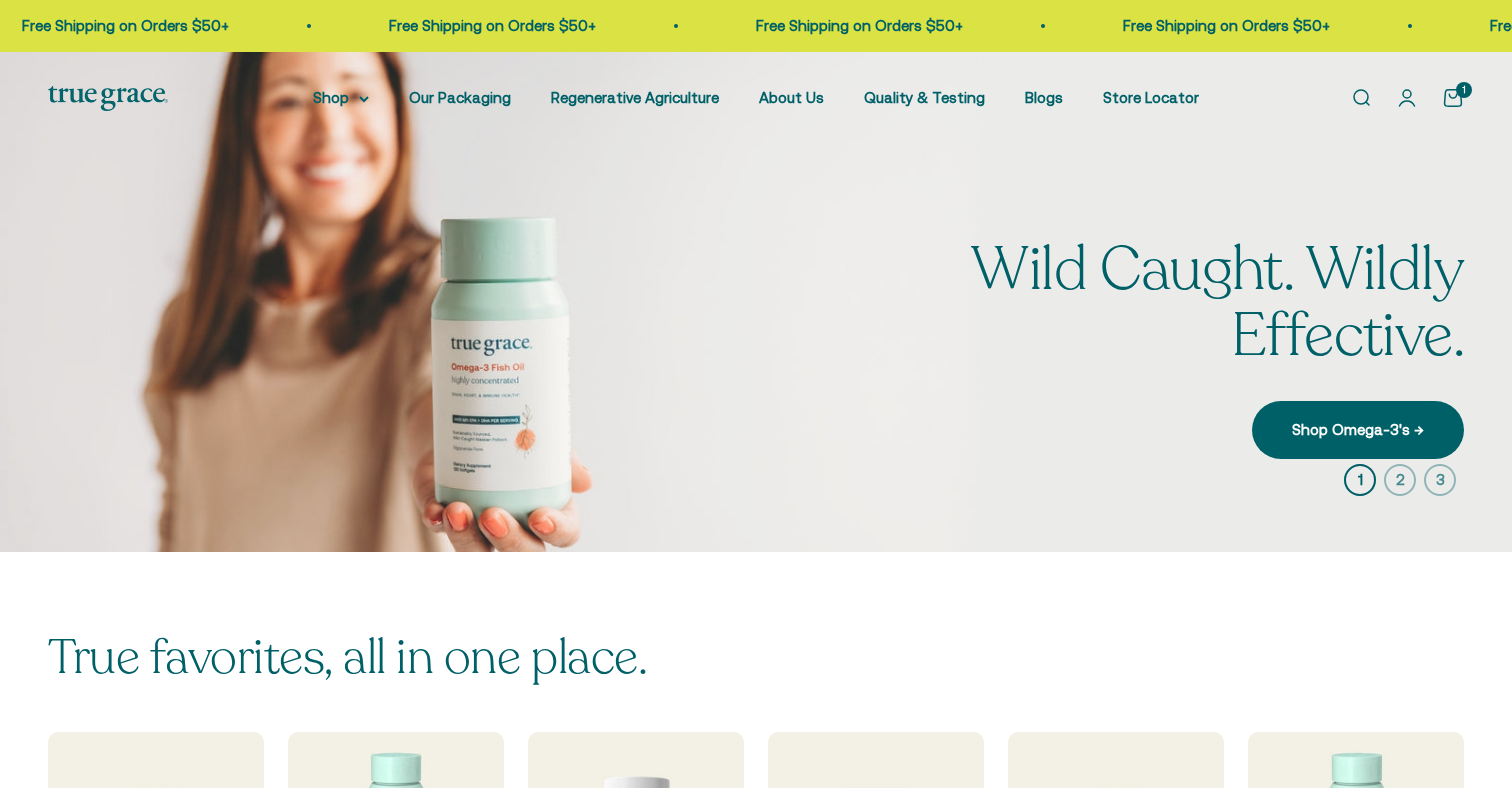 scroll, scrollTop: 0, scrollLeft: 0, axis: both 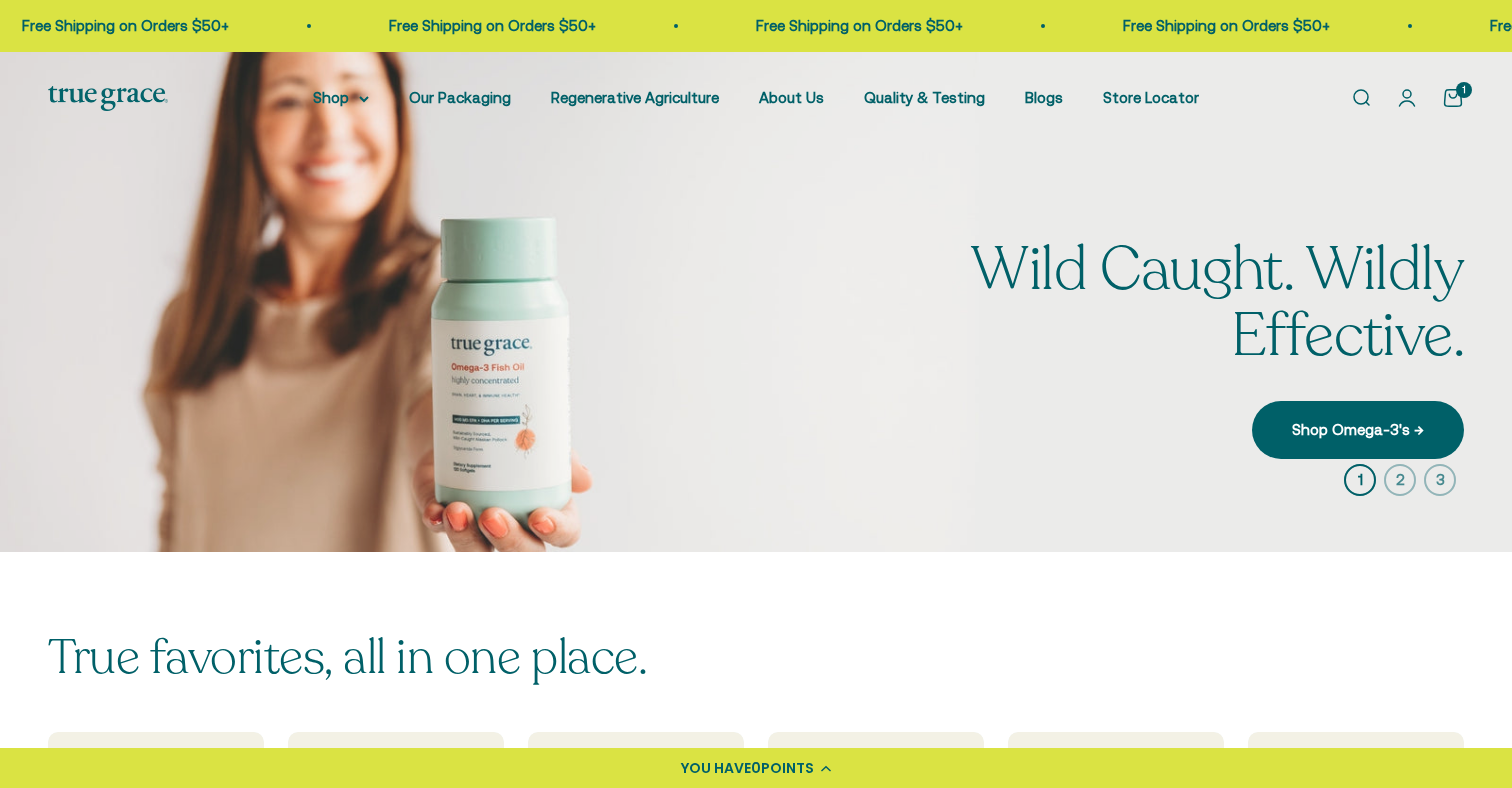 click on "Open cart
1" at bounding box center [1453, 98] 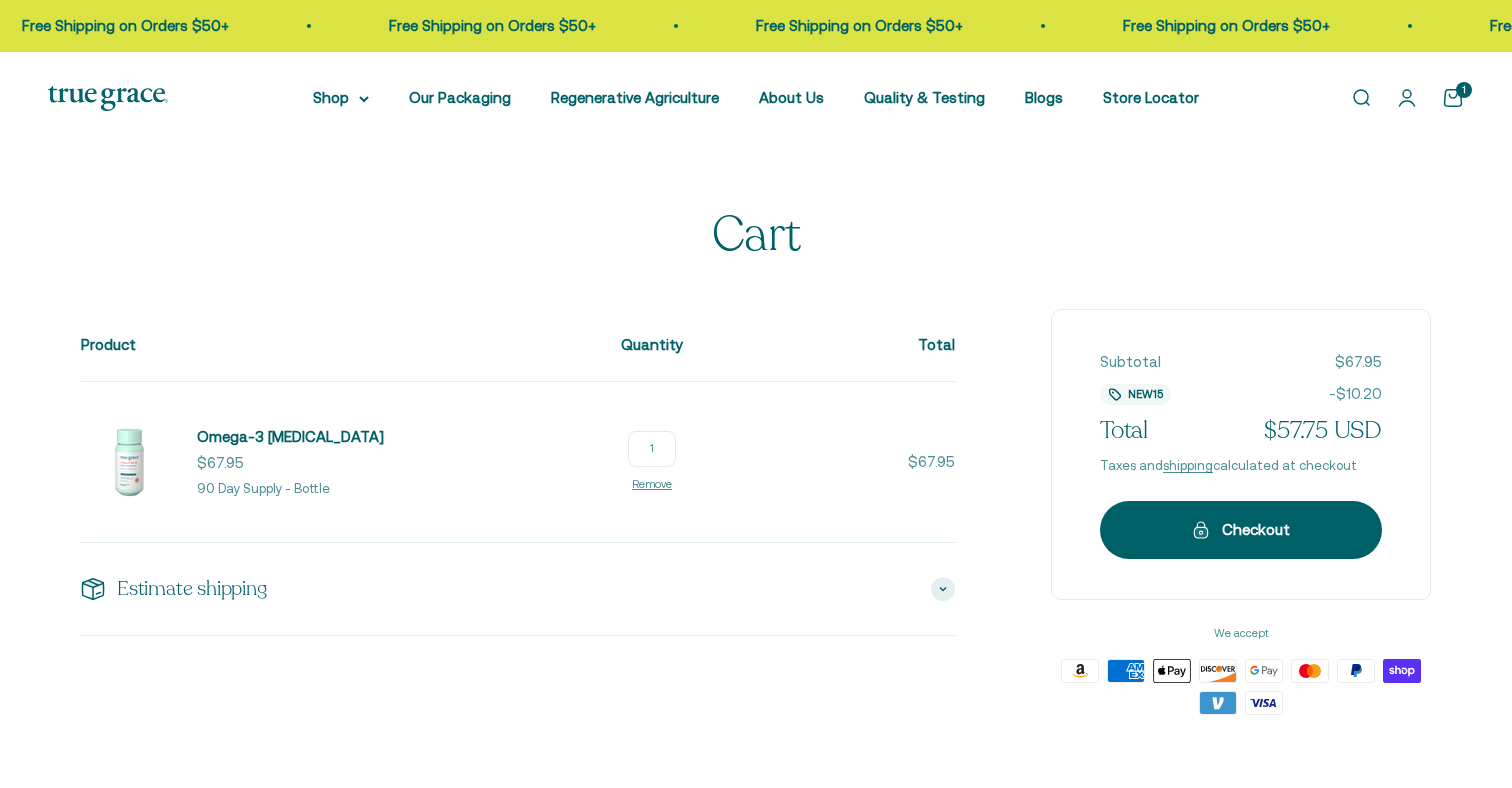 scroll, scrollTop: 0, scrollLeft: 0, axis: both 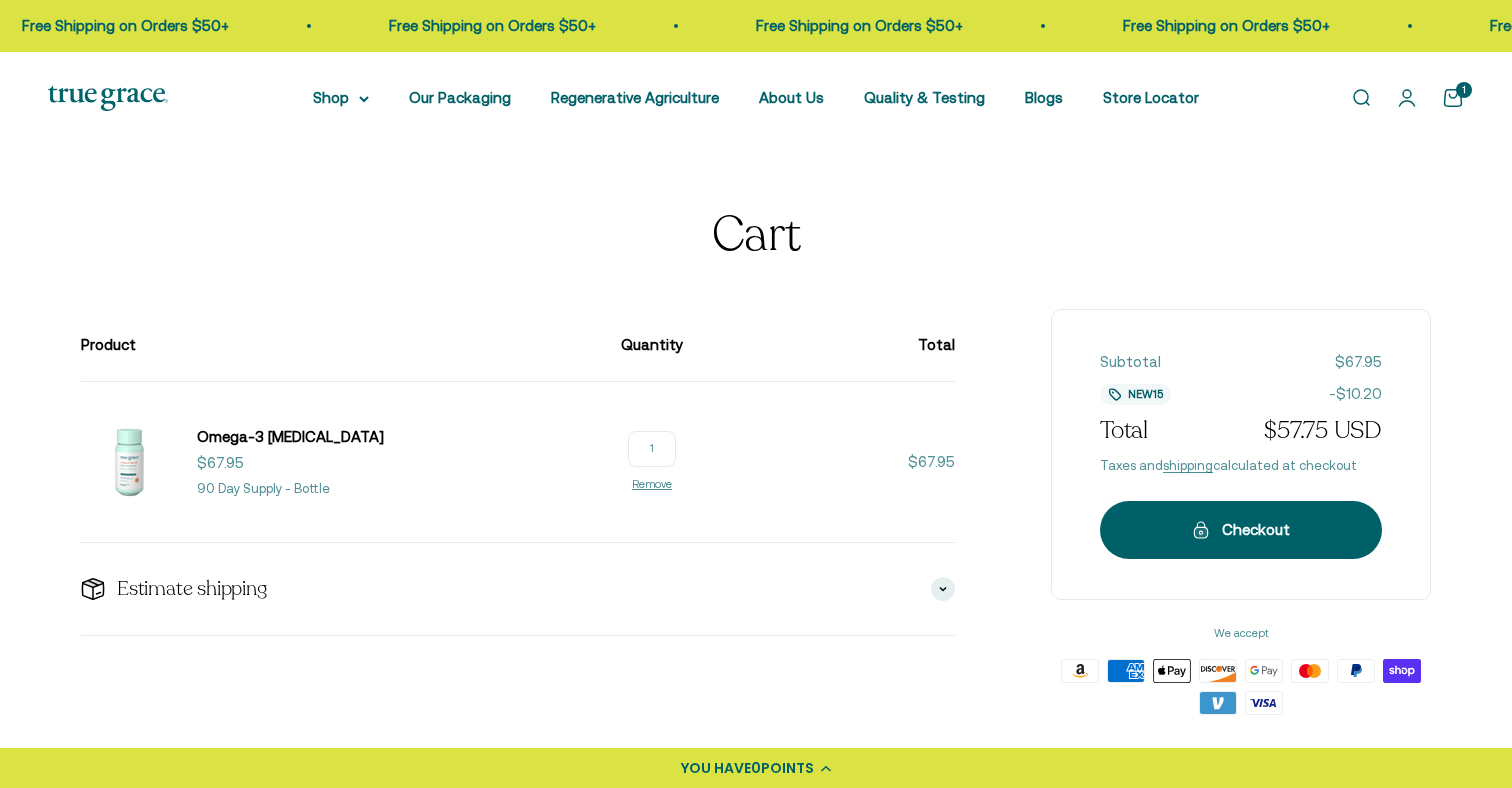 click on "POINTS" at bounding box center [787, 768] 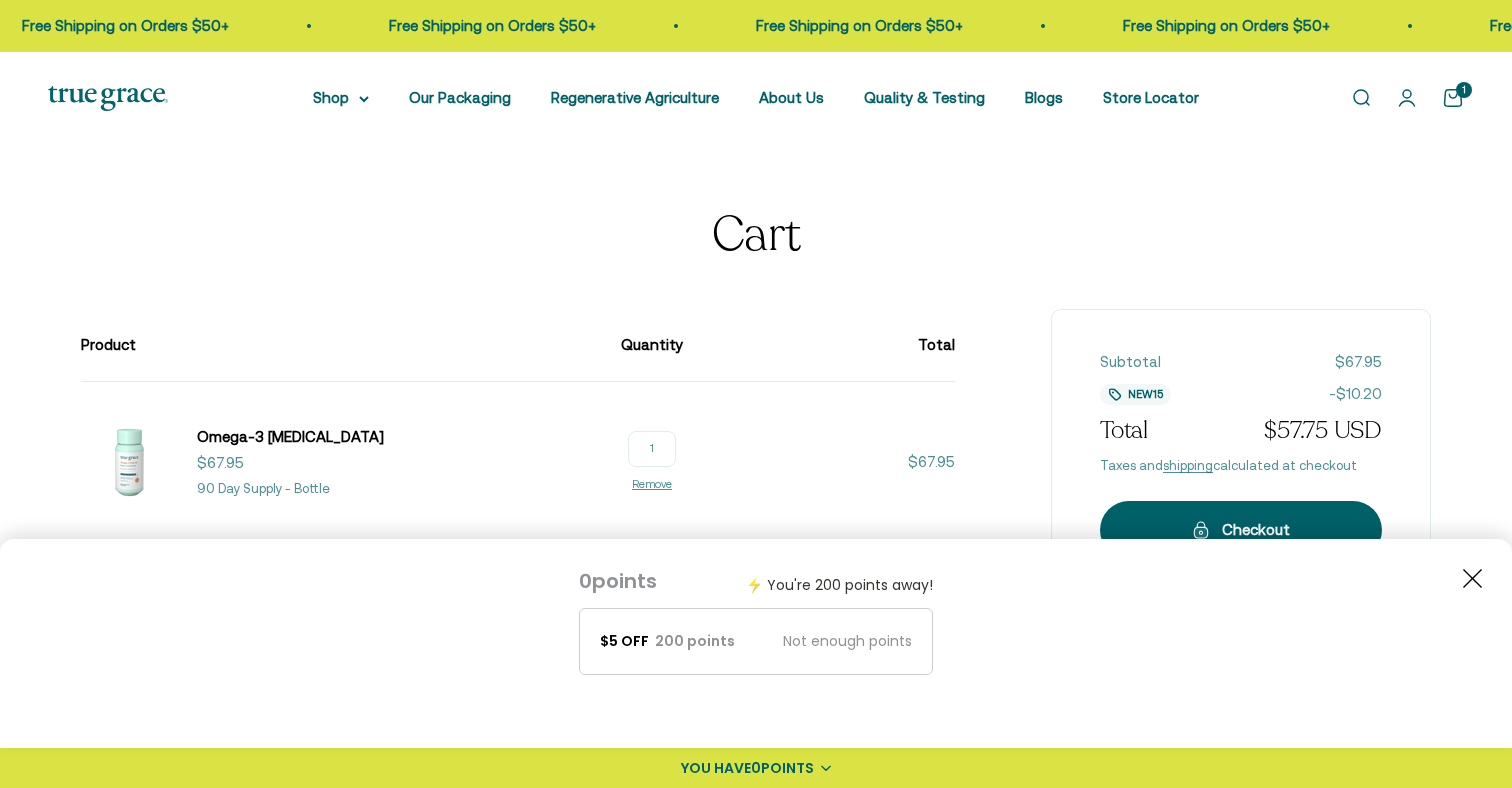 click on "$5 off
200 points
Not enough points" at bounding box center [756, 641] 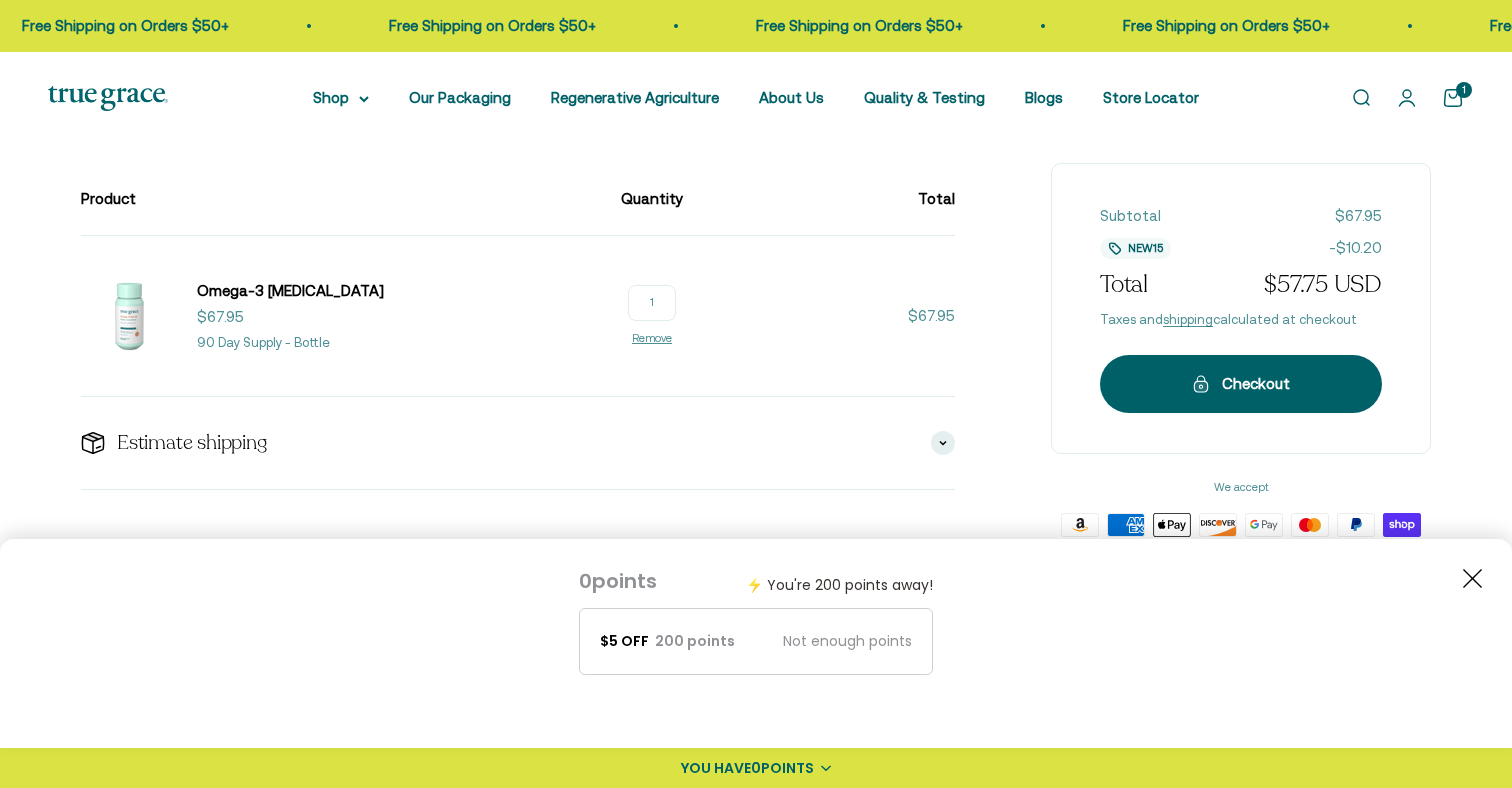 scroll, scrollTop: 148, scrollLeft: 0, axis: vertical 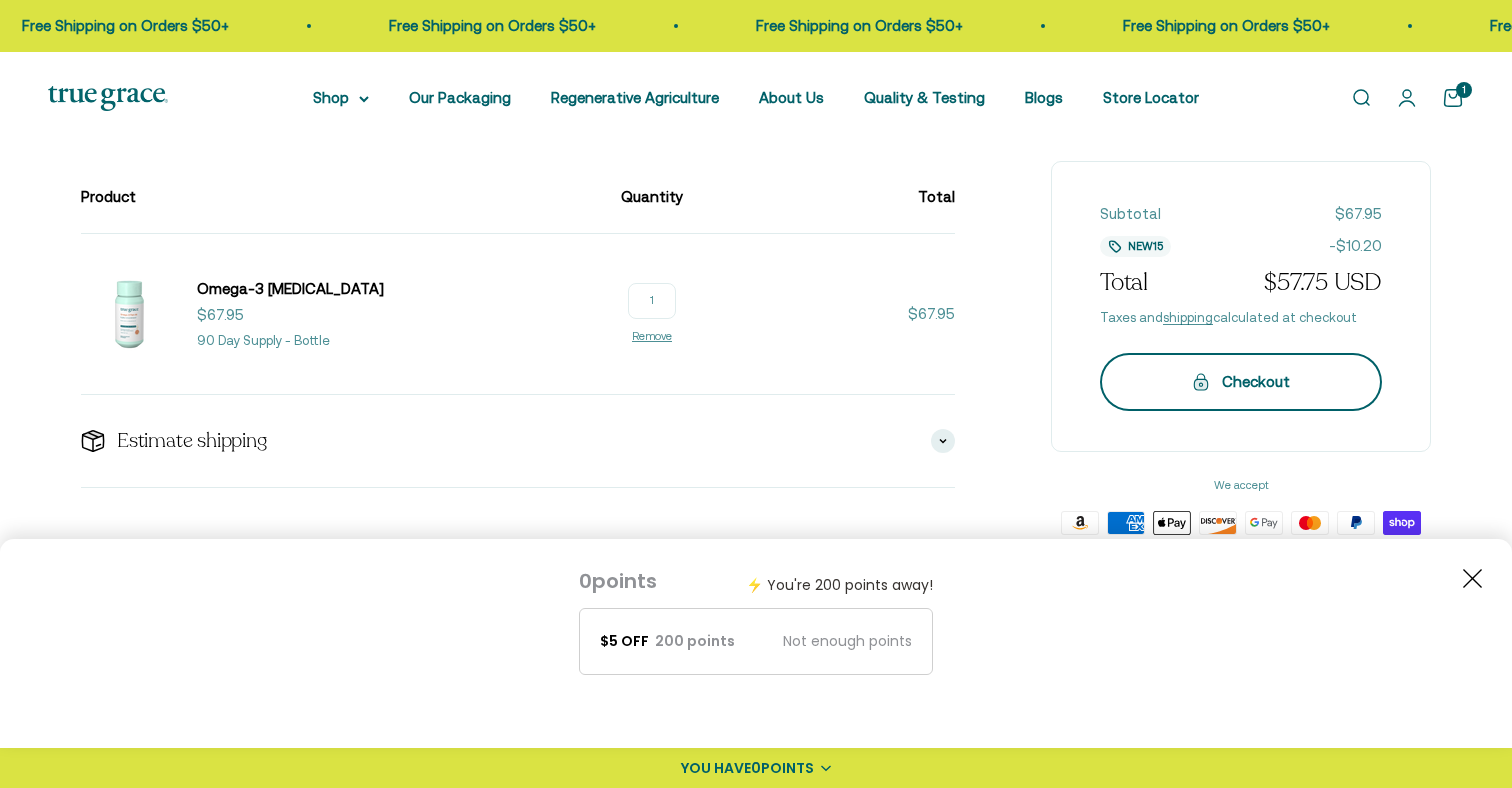 click 